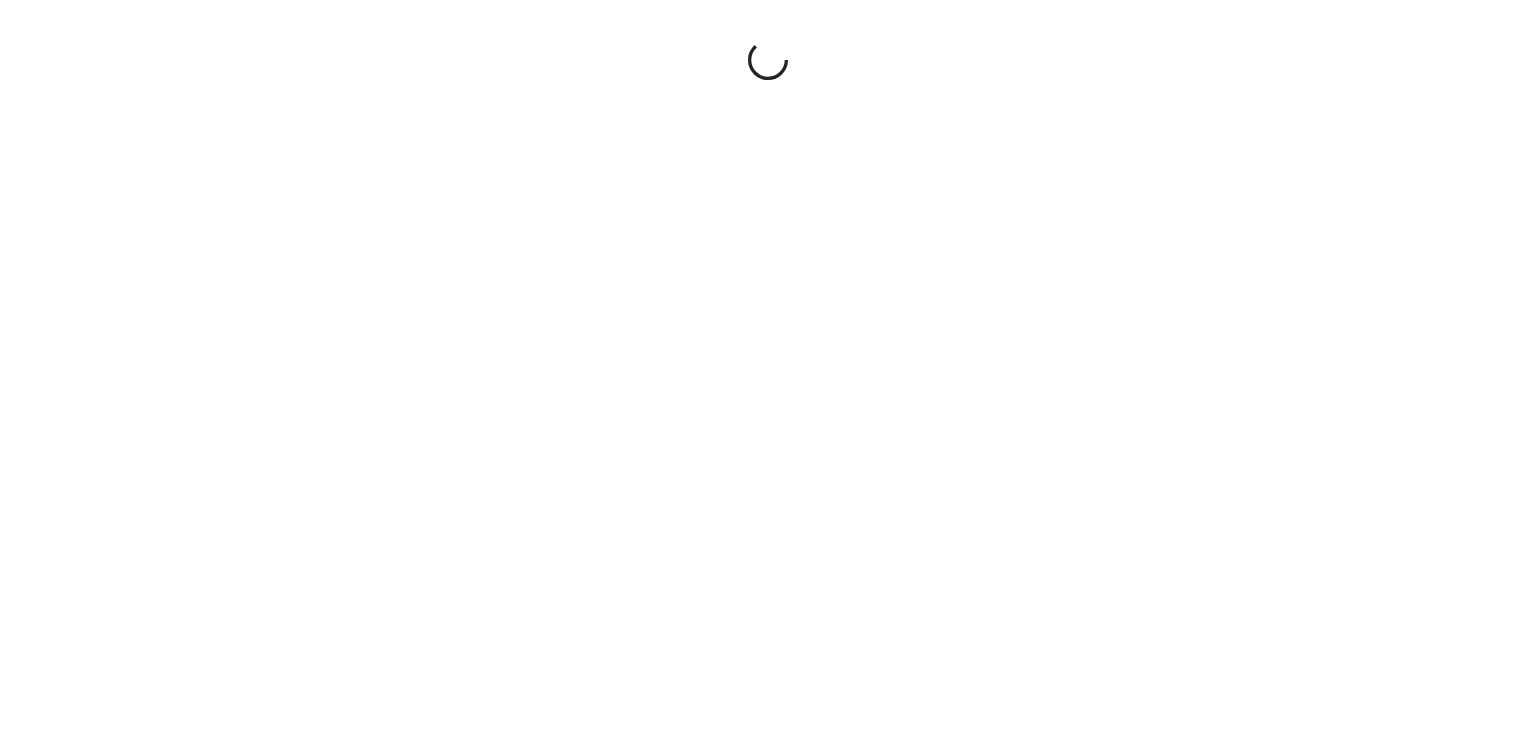 scroll, scrollTop: 0, scrollLeft: 0, axis: both 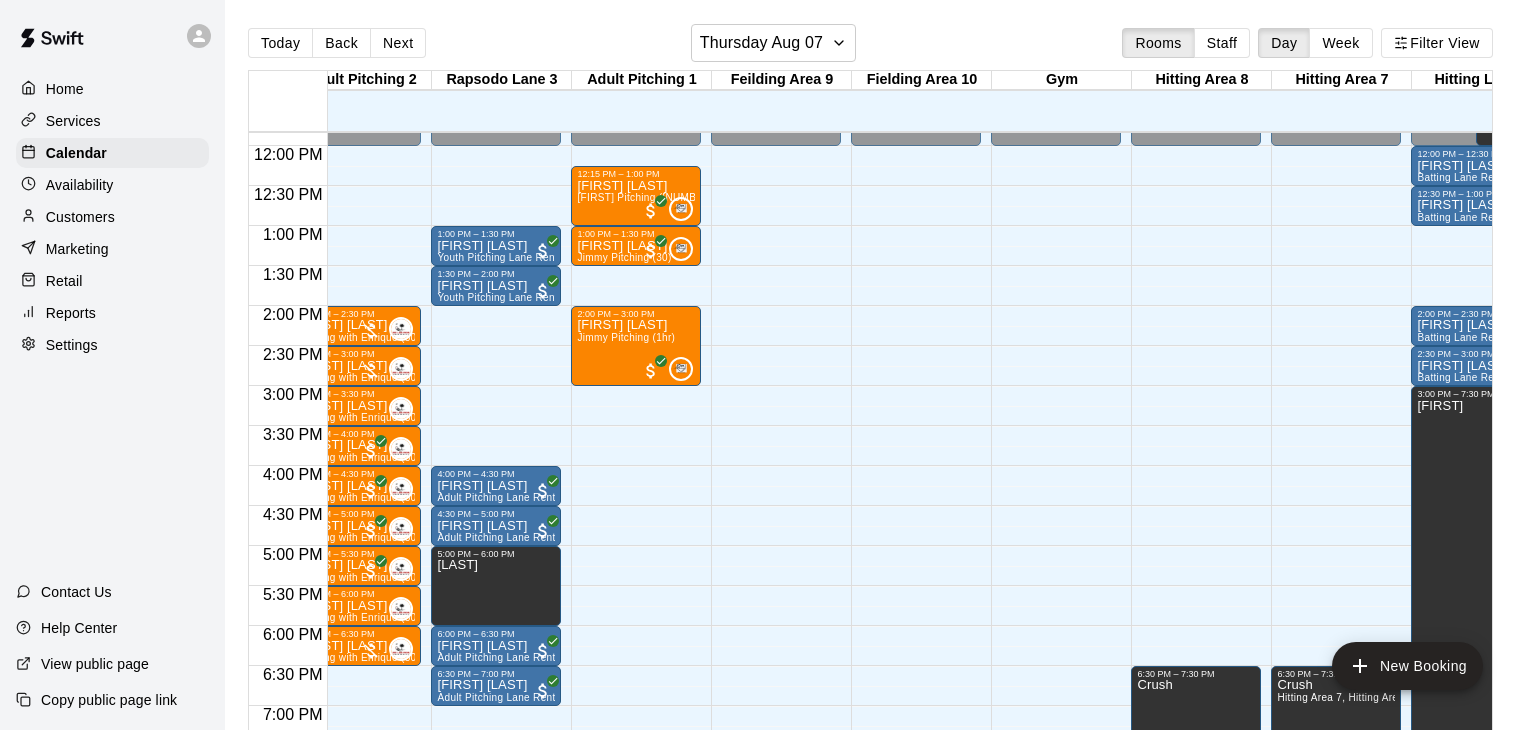 click on "Today Back Next Thursday Aug 07 Rooms Staff Day Week Filter View Fielding Area 11 07 Thu Adult Pitching 2 07 Thu Rapsodo Lane 3 07 Thu Adult Pitching 1 07 Thu Feilding Area 9 07 Thu Fielding Area 10 07 Thu Gym 07 Thu Hitting Area 8 07 Thu Hitting Area 7 07 Thu Hitting Lane 4 07 Thu Hitting Lane 5 07 Thu Hitting Lane 6 07 Thu 12:00 AM 12:30 AM 1:00 AM 1:30 AM 2:00 AM 2:30 AM 3:00 AM 3:30 AM 4:00 AM 4:30 AM 5:00 AM 5:30 AM 6:00 AM 6:30 AM 7:00 AM 7:30 AM 8:00 AM 8:30 AM 9:00 AM 9:30 AM 10:00 AM 10:30 AM 11:00 AM 11:30 AM 12:00 PM 12:30 PM 1:00 PM 1:30 PM 2:00 PM 2:30 PM 3:00 PM 3:30 PM 4:00 PM 4:30 PM 5:00 PM 5:30 PM 6:00 PM 6:30 PM 7:00 PM 7:30 PM 8:00 PM 8:30 PM 9:00 PM 9:30 PM 10:00 PM 10:30 PM 11:00 PM 11:30 PM 12:00 AM – 12:00 PM Closed 8:00 PM – 11:59 PM Closed 12:00 AM – 12:00 PM Closed 2:00 PM – 2:30 PM Gauge Britt Pitching with Enrique (30 min) 0 2:30 PM – 3:00 PM Micah  Lee Pitching with Enrique (30 min) 0 3:00 PM – 3:30 PM Avery Michau Pitching with Enrique (30 min) 0 3:30 PM – 4:00 PM" at bounding box center [870, 389] 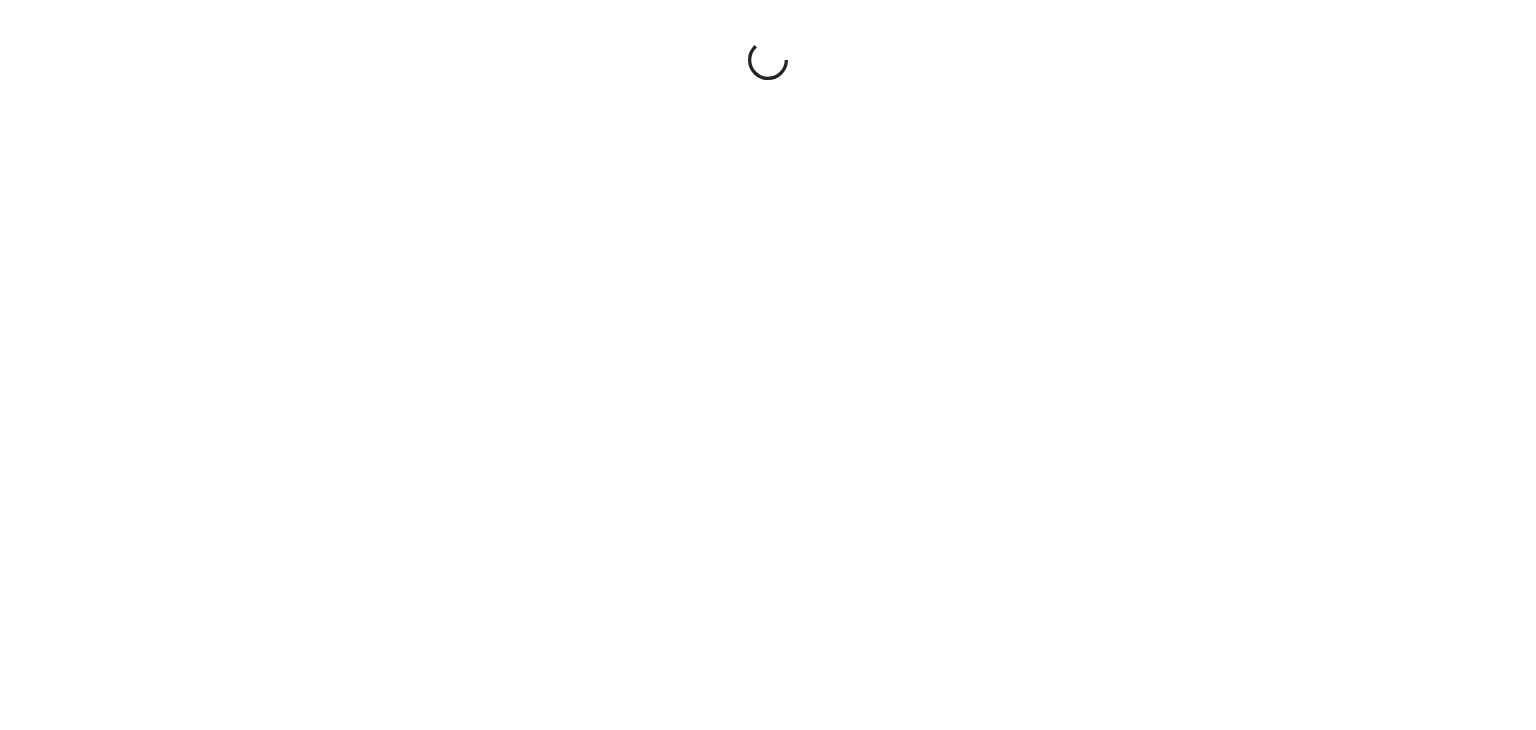 scroll, scrollTop: 0, scrollLeft: 0, axis: both 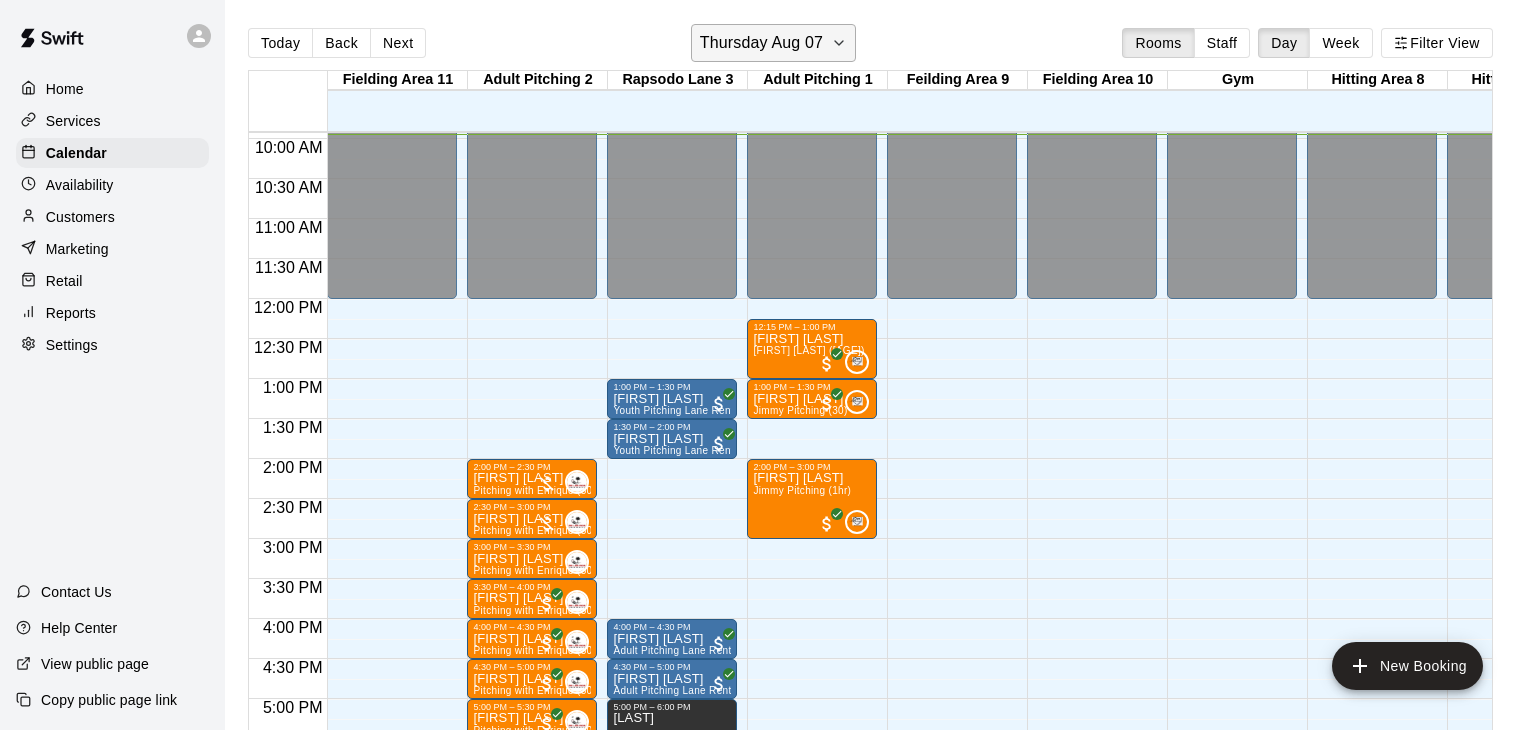 click 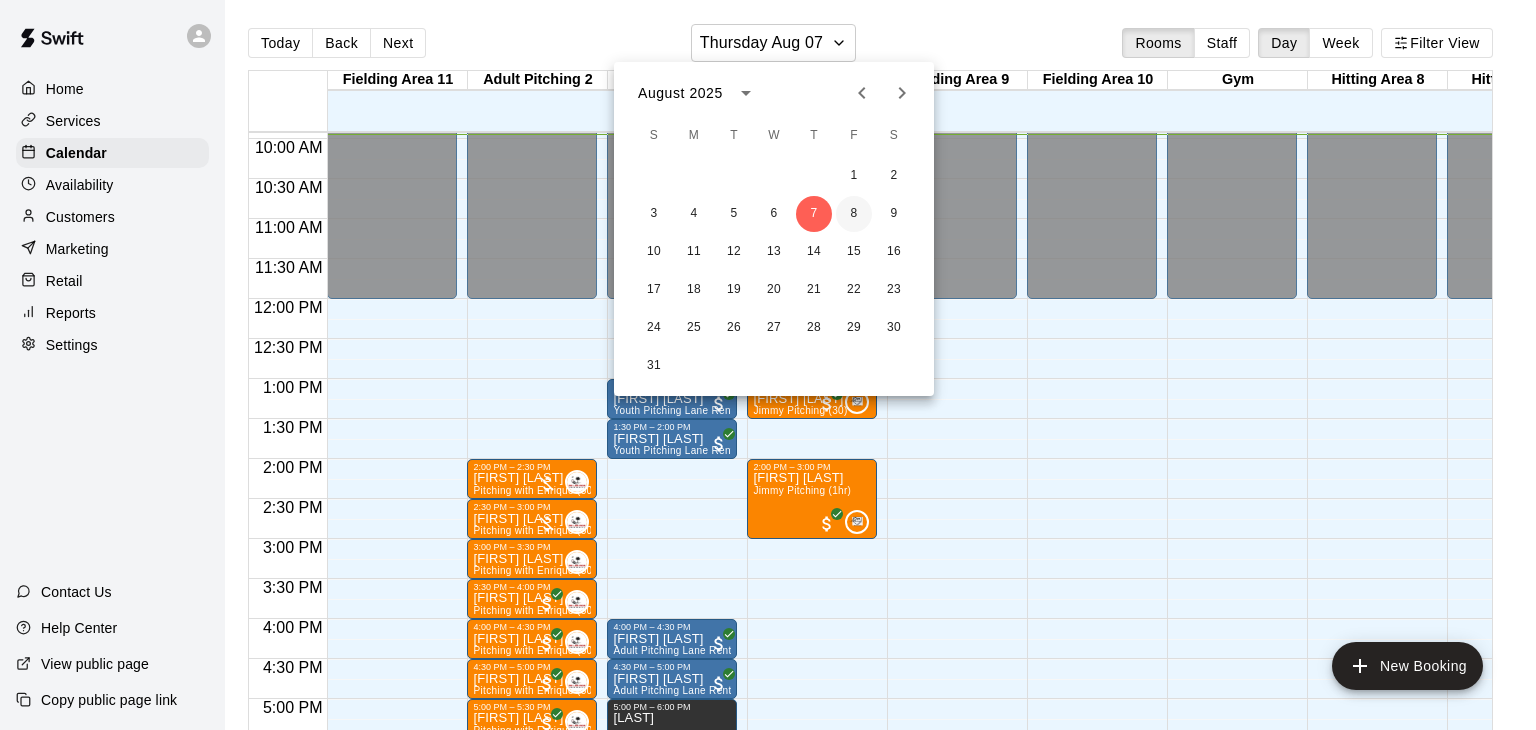 click on "8" at bounding box center (854, 214) 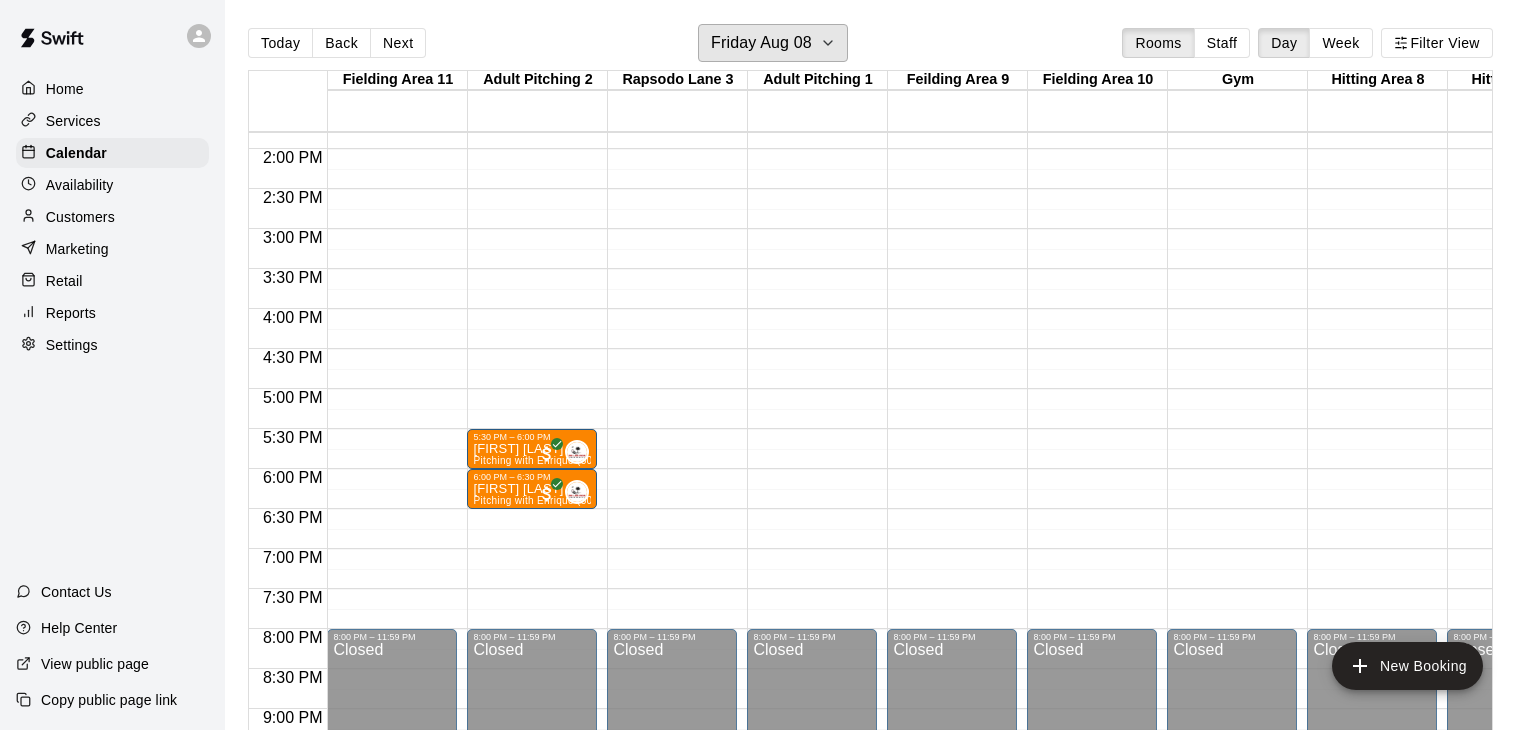 scroll, scrollTop: 1104, scrollLeft: 169, axis: both 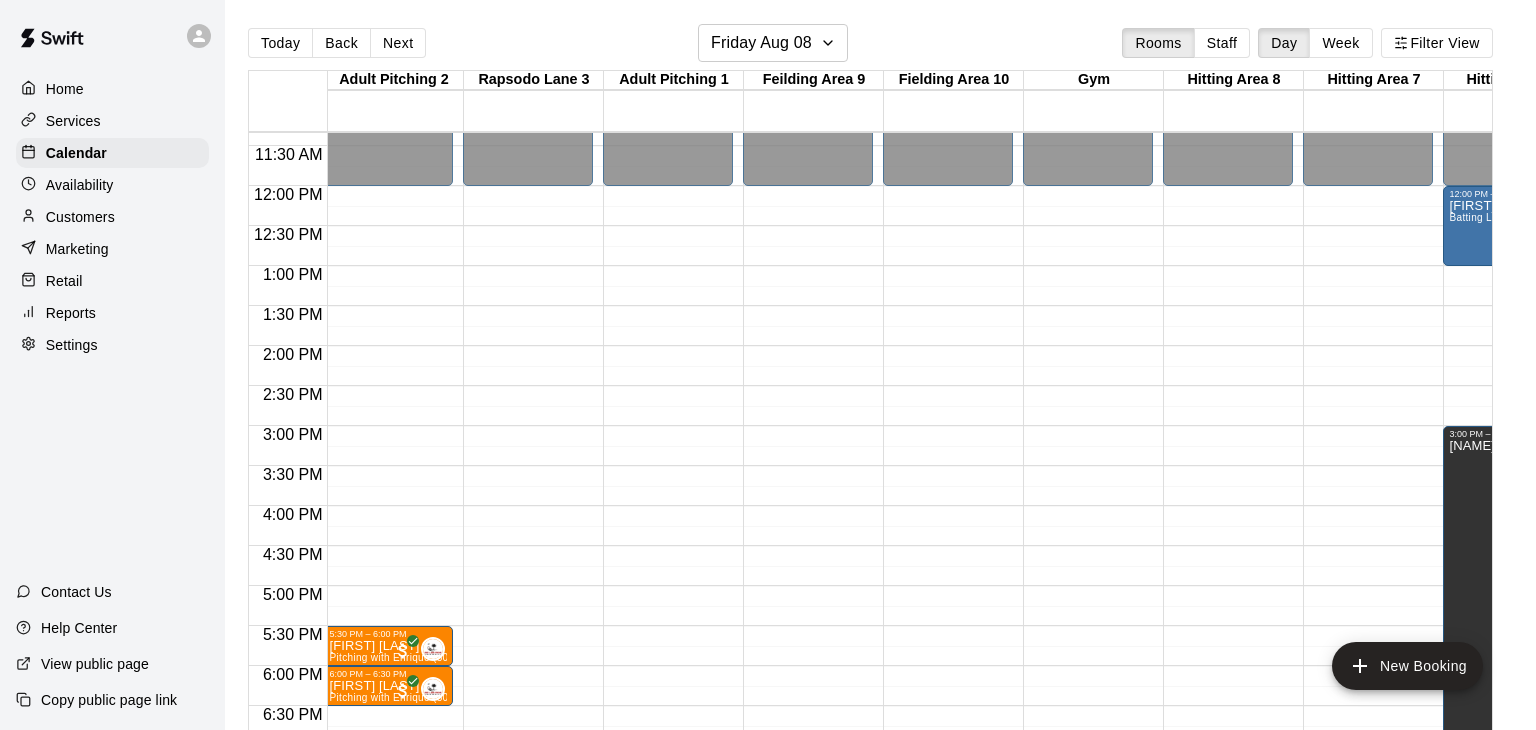 click on "Today Back Next Friday Aug 08 Rooms Staff Day Week Filter View Fielding Area 11 08 Fri Adult Pitching 2 08 Fri Rapsodo Lane 3 08 Fri Adult Pitching 1 08 Fri Feilding Area 9 08 Fri Fielding Area 10 08 Fri Gym 08 Fri Hitting Area 8 08 Fri Hitting Area 7 08 Fri Hitting Lane 4 08 Fri Hitting Lane 5 08 Fri Hitting Lane 6 08 Fri 12:00 AM 12:30 AM 1:00 AM 1:30 AM 2:00 AM 2:30 AM 3:00 AM 3:30 AM 4:00 AM 4:30 AM 5:00 AM 5:30 AM 6:00 AM 6:30 AM 7:00 AM 7:30 AM 8:00 AM 8:30 AM 9:00 AM 9:30 AM 10:00 AM 10:30 AM 11:00 AM 11:30 AM 12:00 PM 12:30 PM 1:00 PM 1:30 PM 2:00 PM 2:30 PM 3:00 PM 3:30 PM 4:00 PM 4:30 PM 5:00 PM 5:30 PM 6:00 PM 6:30 PM 7:00 PM 7:30 PM 8:00 PM 8:30 PM 9:00 PM 9:30 PM 10:00 PM 10:30 PM 11:00 PM 11:30 PM 12:00 AM – 12:00 PM Closed 8:00 PM – 11:59 PM Closed 12:00 AM – 12:00 PM Closed 5:30 PM – 6:00 PM Cooper Cox Pitching with Enrique (30 min) 0 6:00 PM – 6:30 PM Chandler  Headley Pitching with Enrique (30 min) 0 8:00 PM – 11:59 PM Closed 12:00 AM – 12:00 PM Closed 8:00 PM – 11:59 PM ALEX" at bounding box center [880, 389] 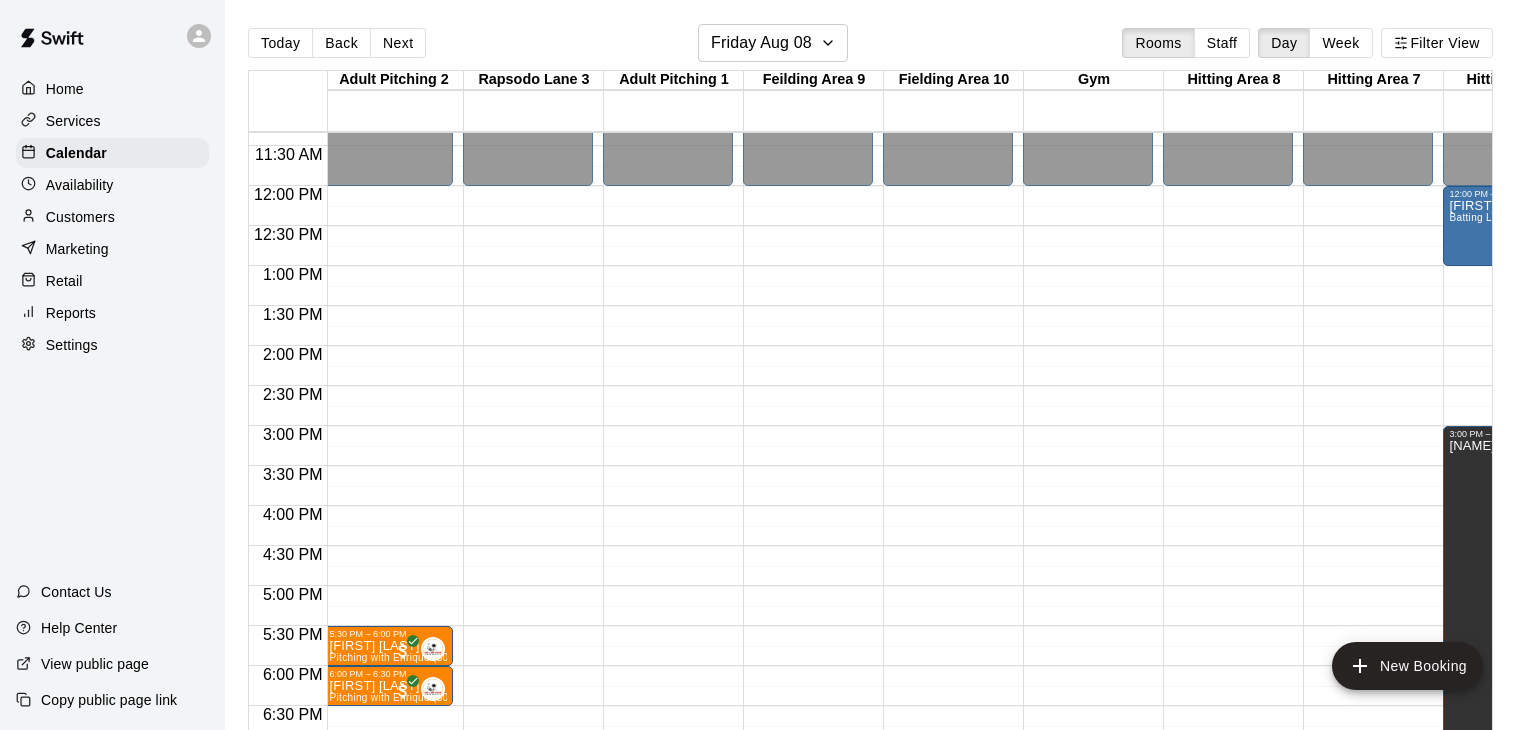 click on "Today Back Next Friday Aug 08 Rooms Staff Day Week Filter View" at bounding box center (870, 47) 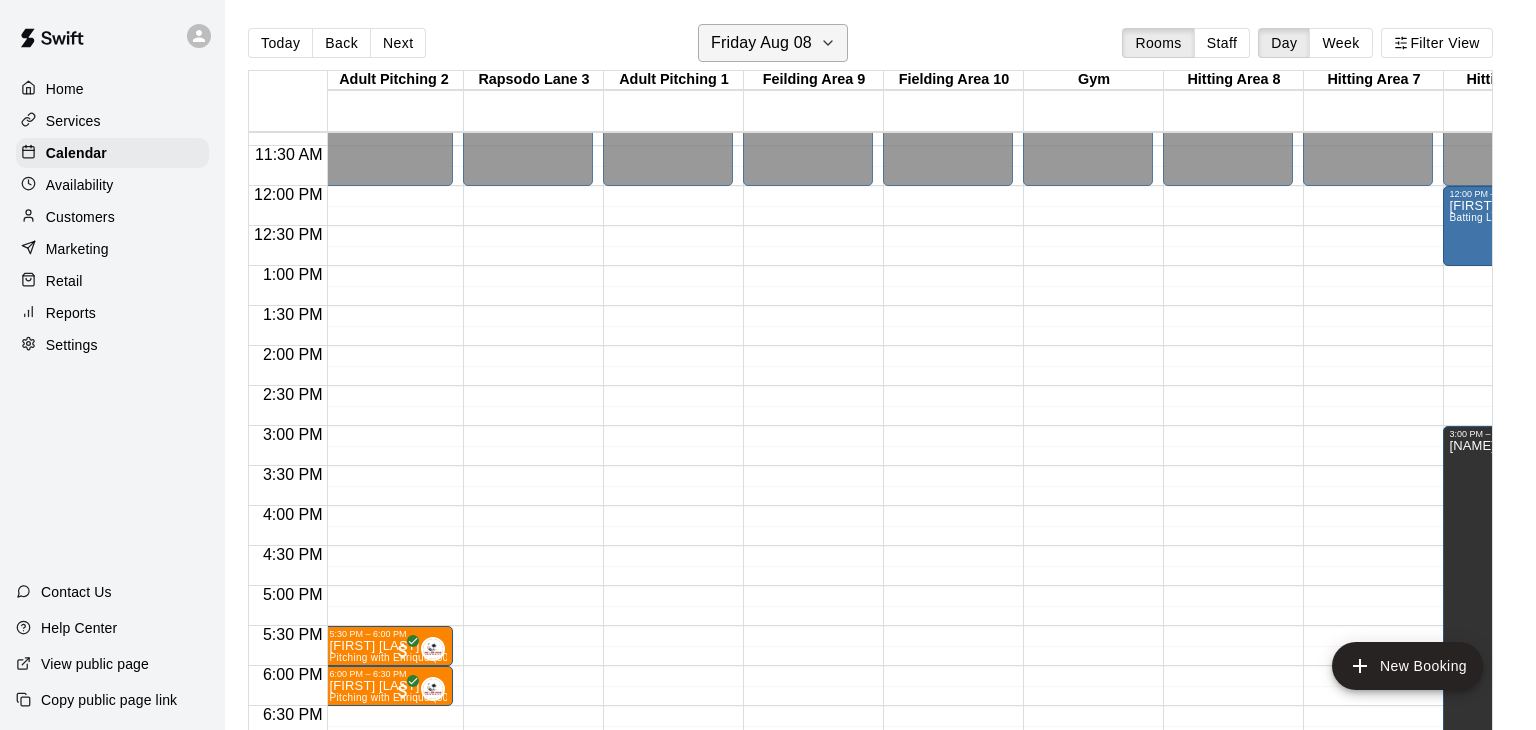 click 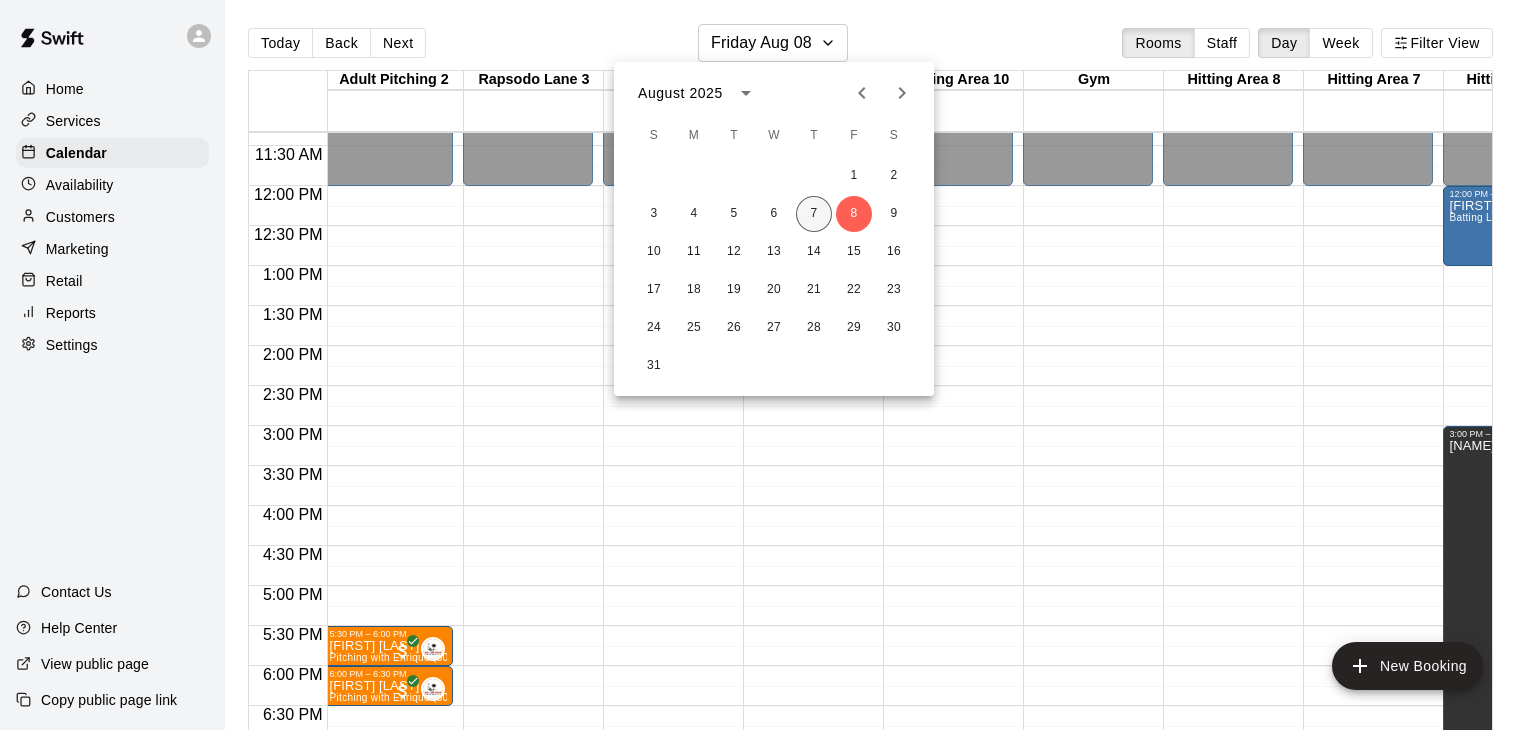 click on "7" at bounding box center [814, 214] 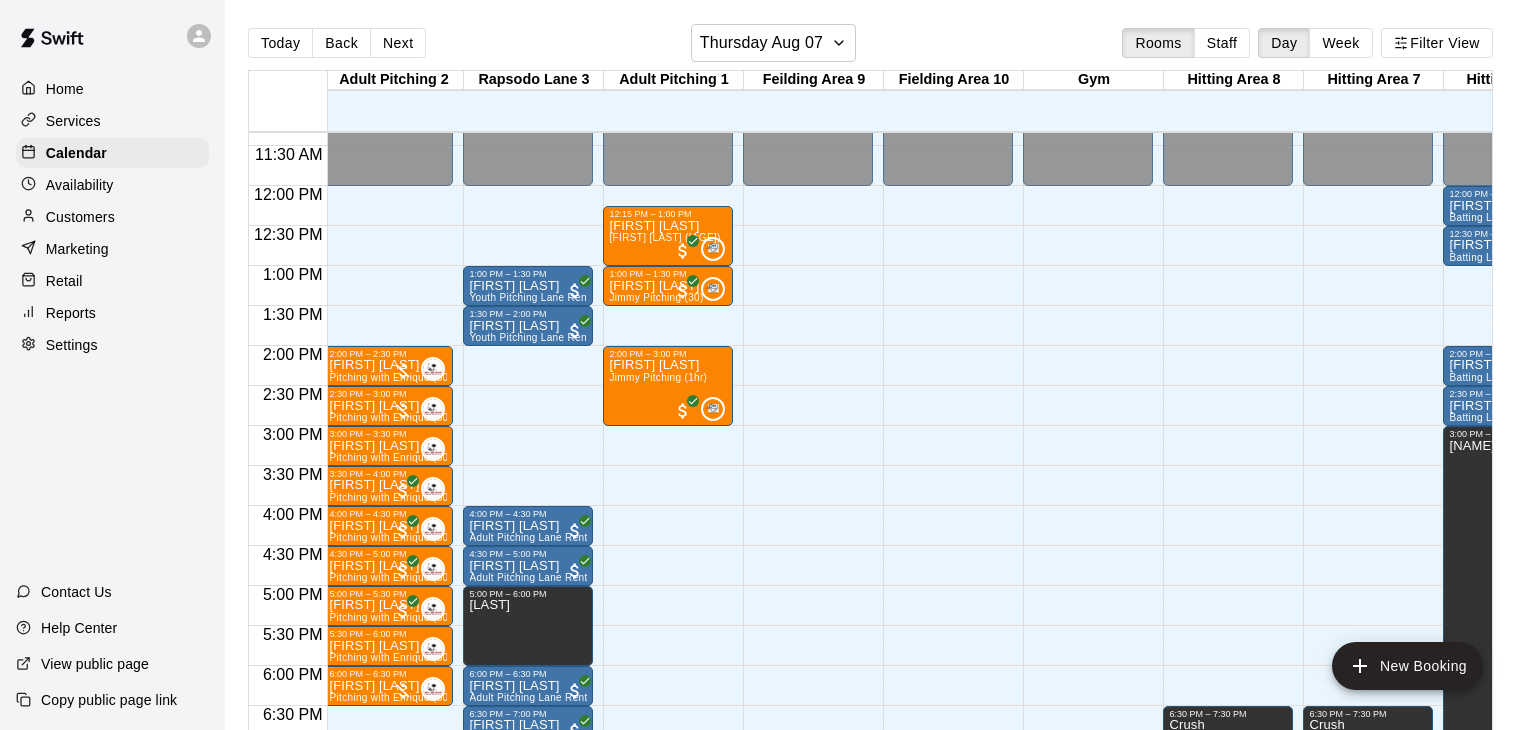 click on "Customers" at bounding box center [80, 217] 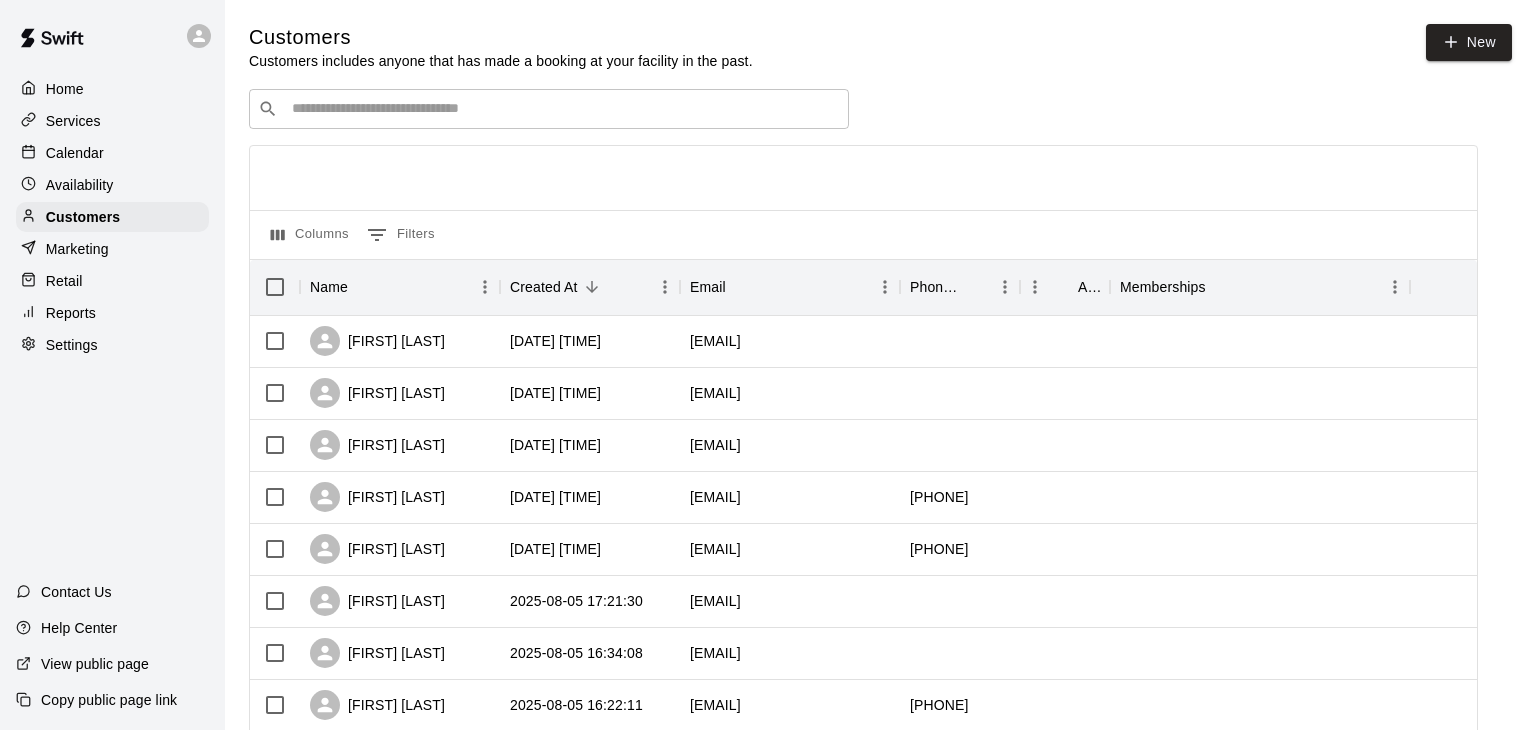 click at bounding box center [563, 109] 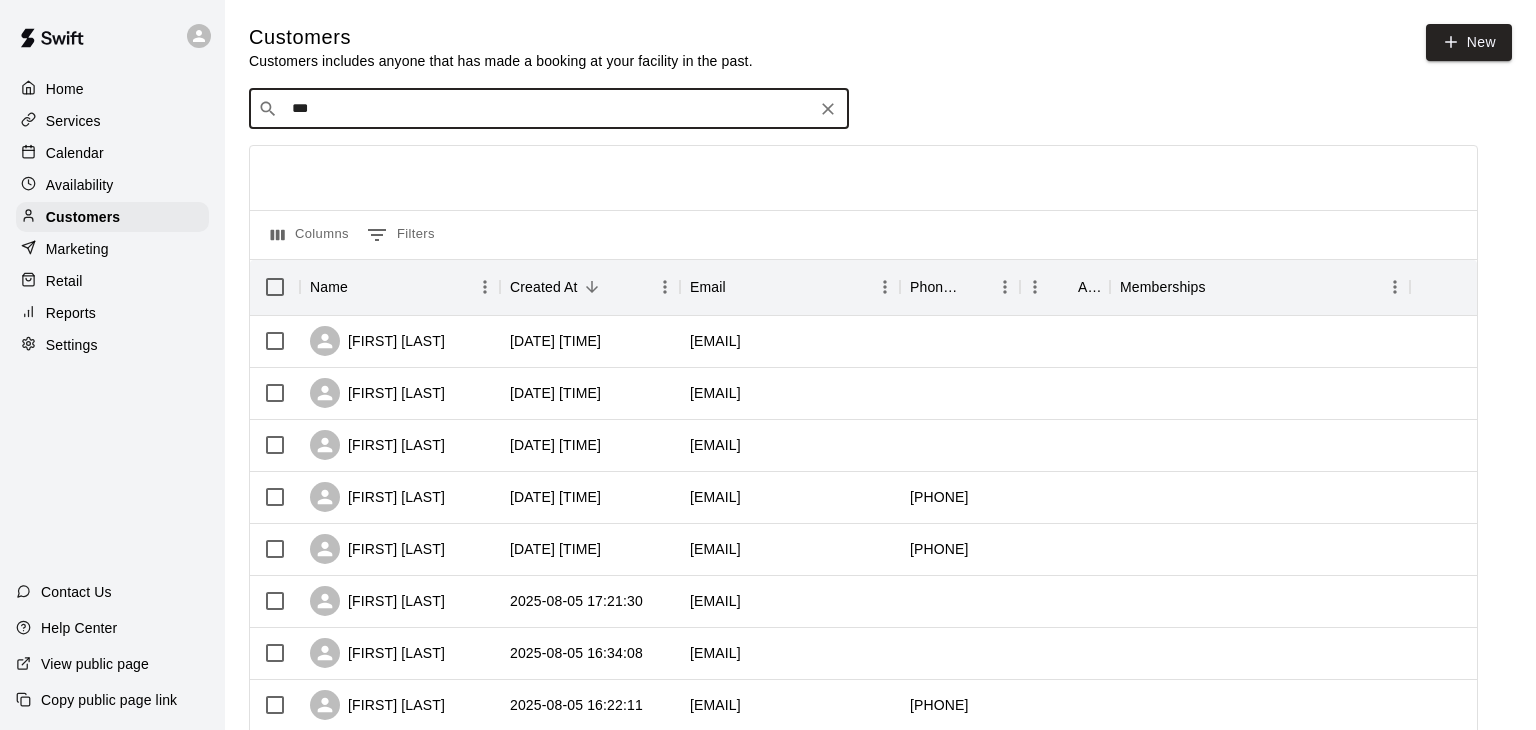 type on "****" 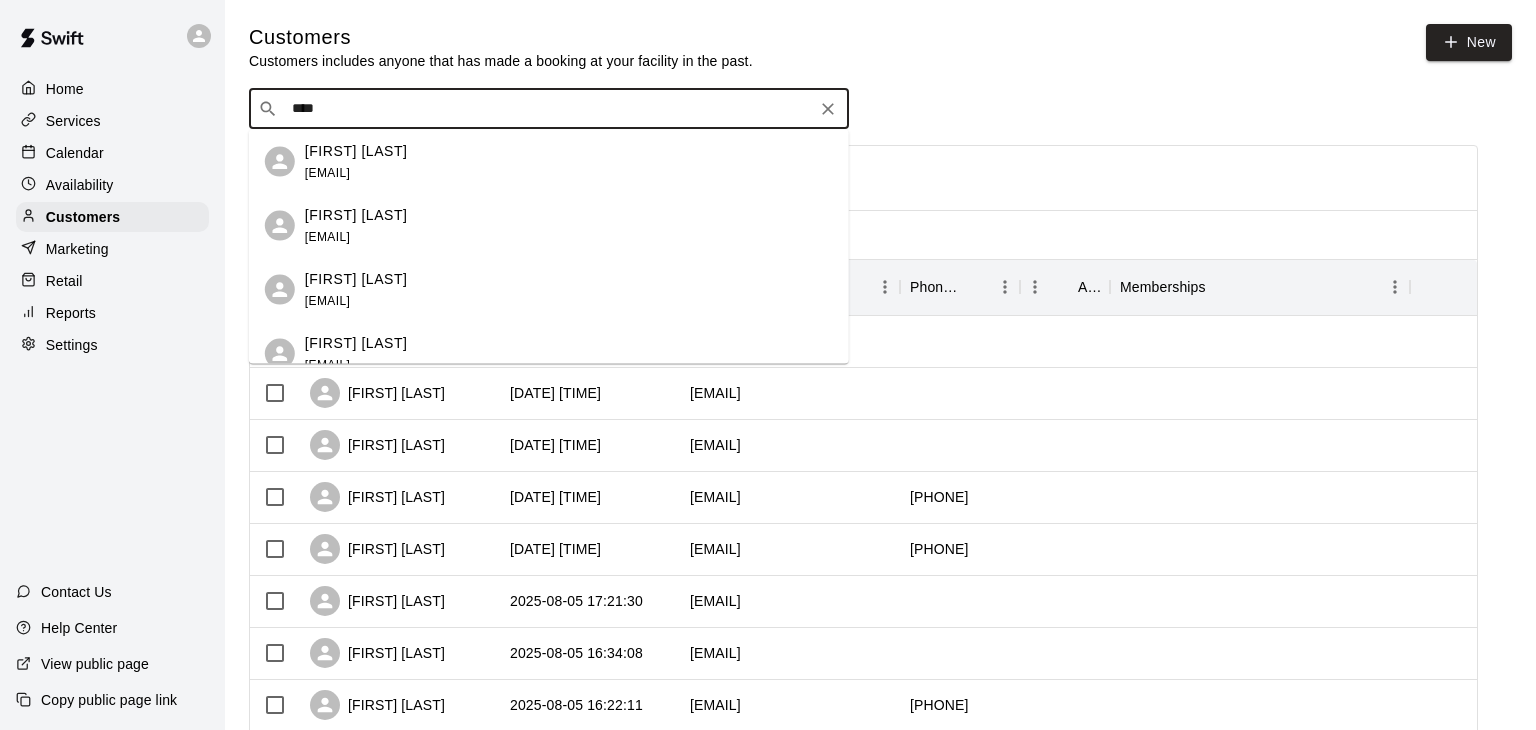 click on "Kirk Johnson fusionkj@gmail.com" at bounding box center [356, 289] 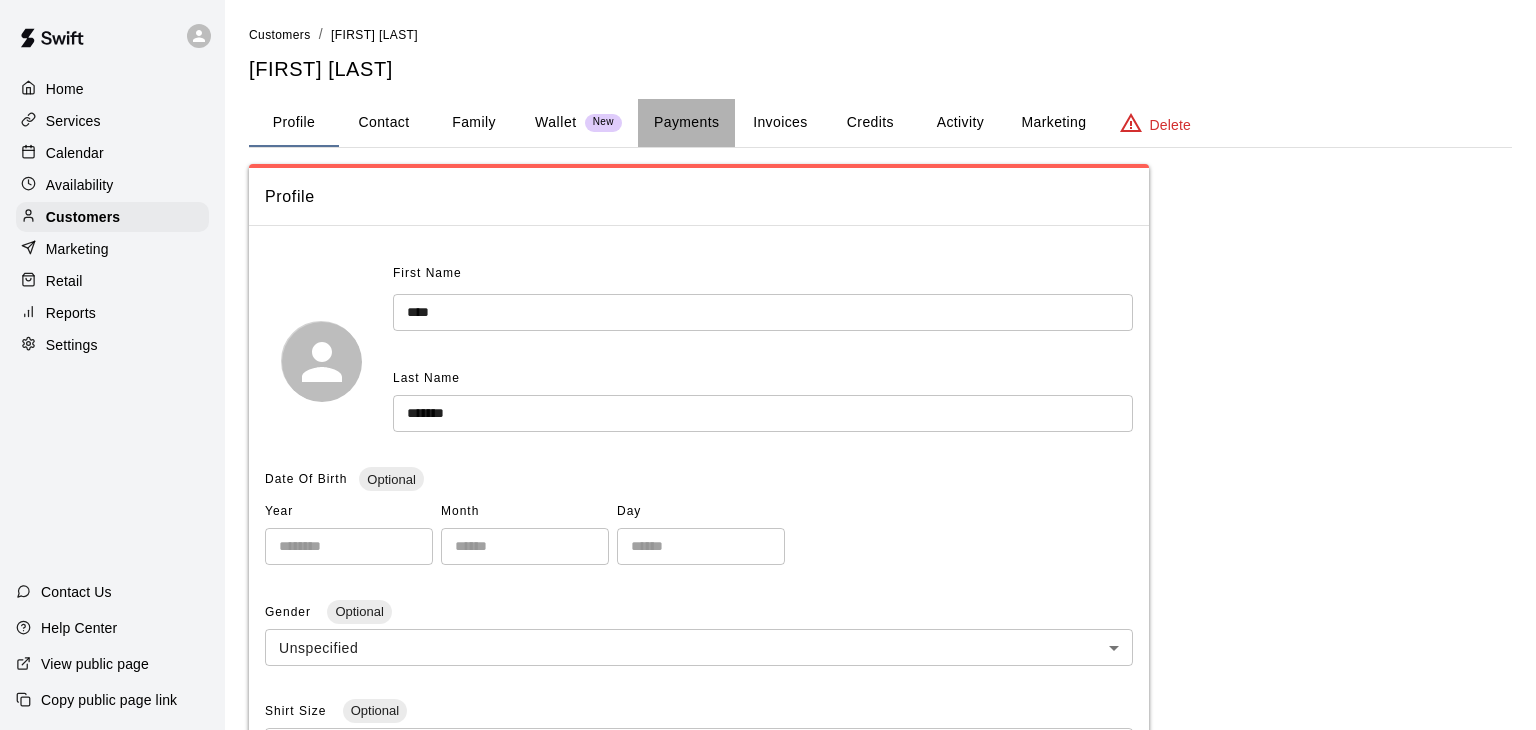 click on "Payments" at bounding box center (686, 123) 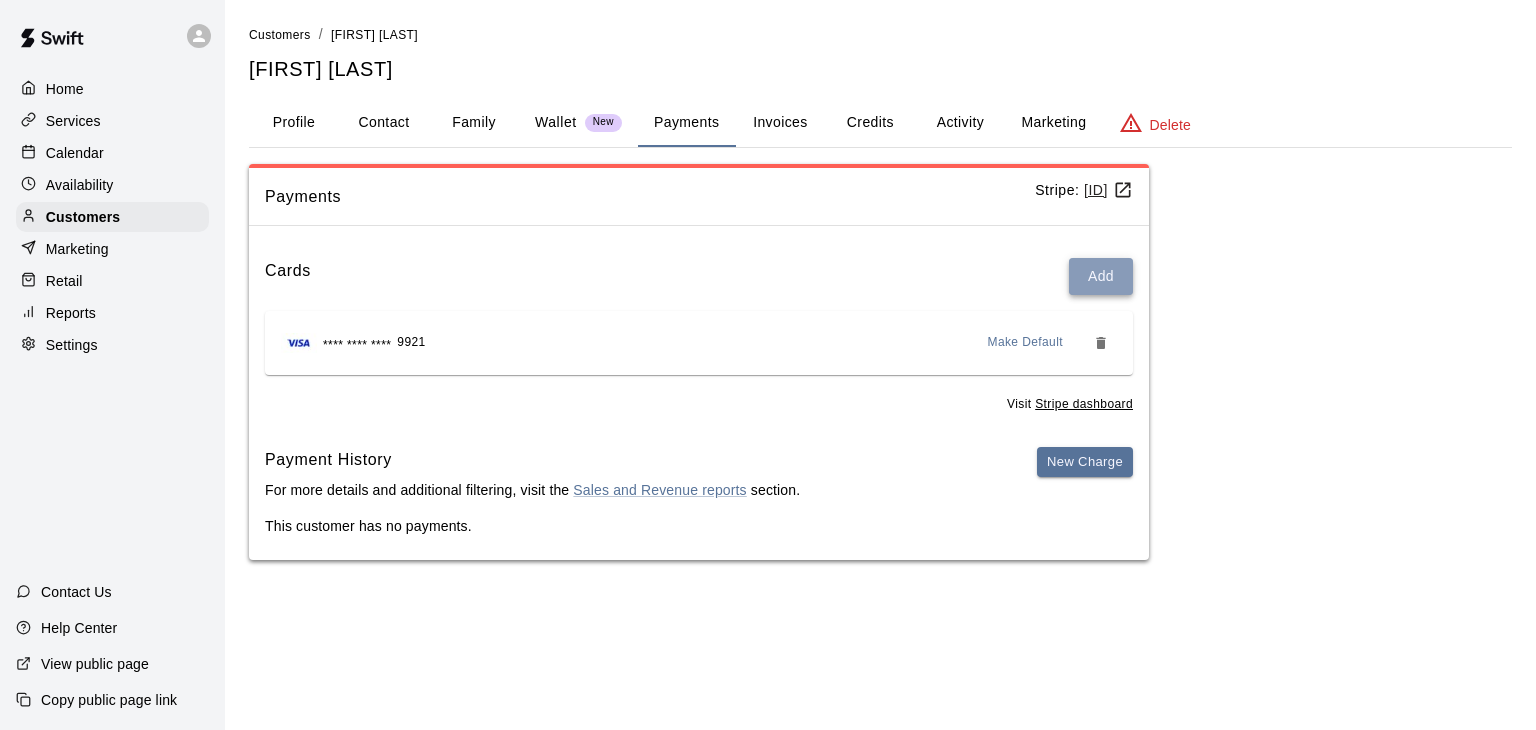 click on "Add" at bounding box center (1101, 276) 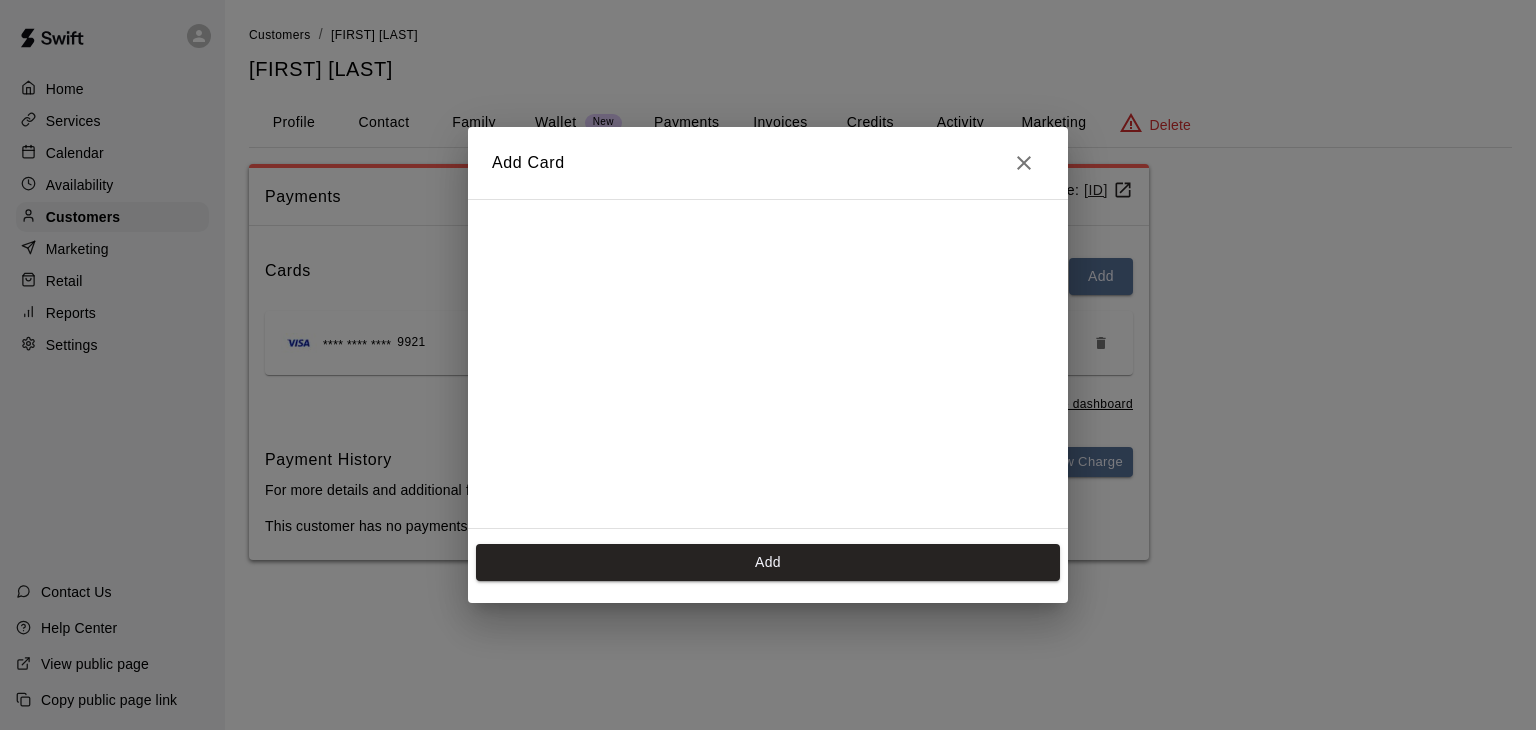 scroll, scrollTop: 270, scrollLeft: 0, axis: vertical 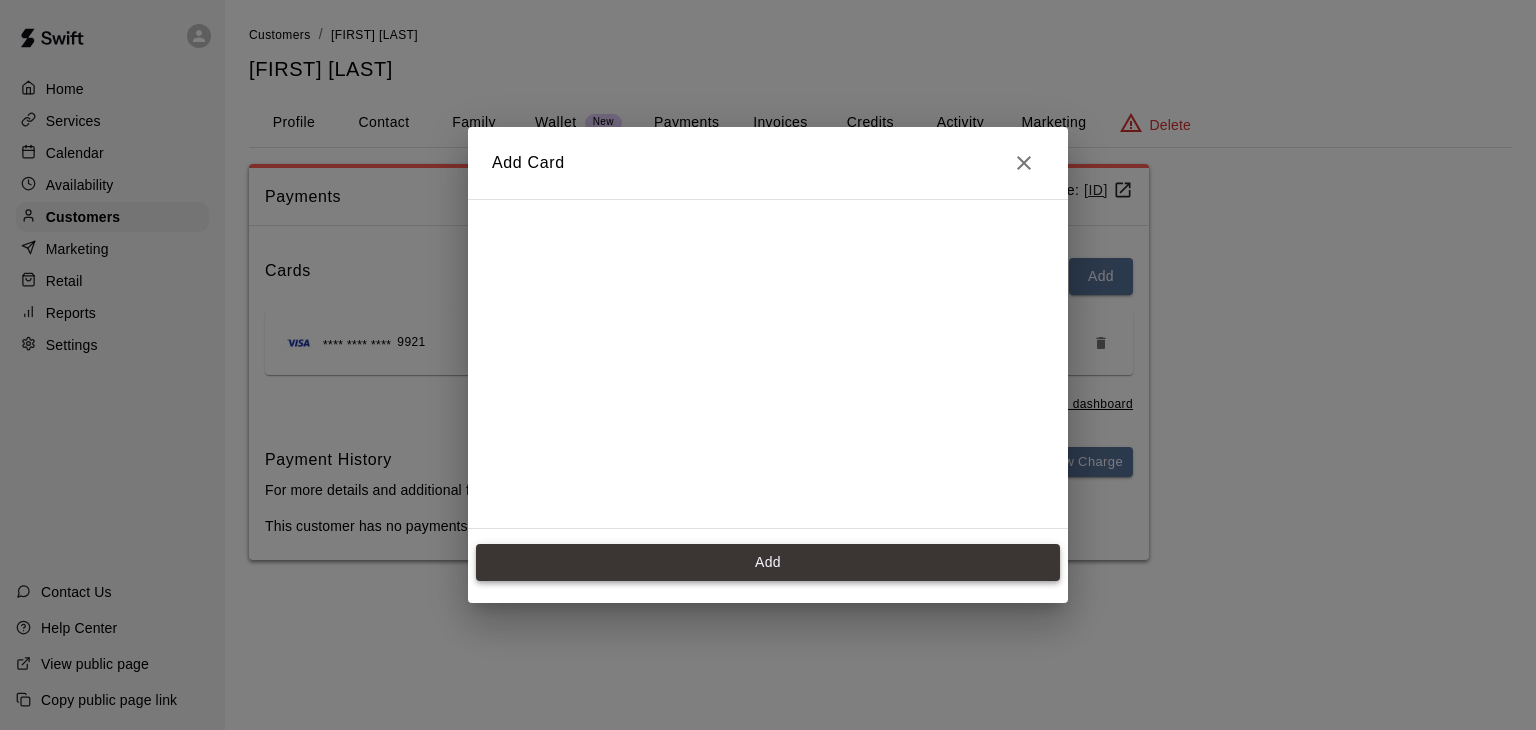 click on "Add" at bounding box center (768, 562) 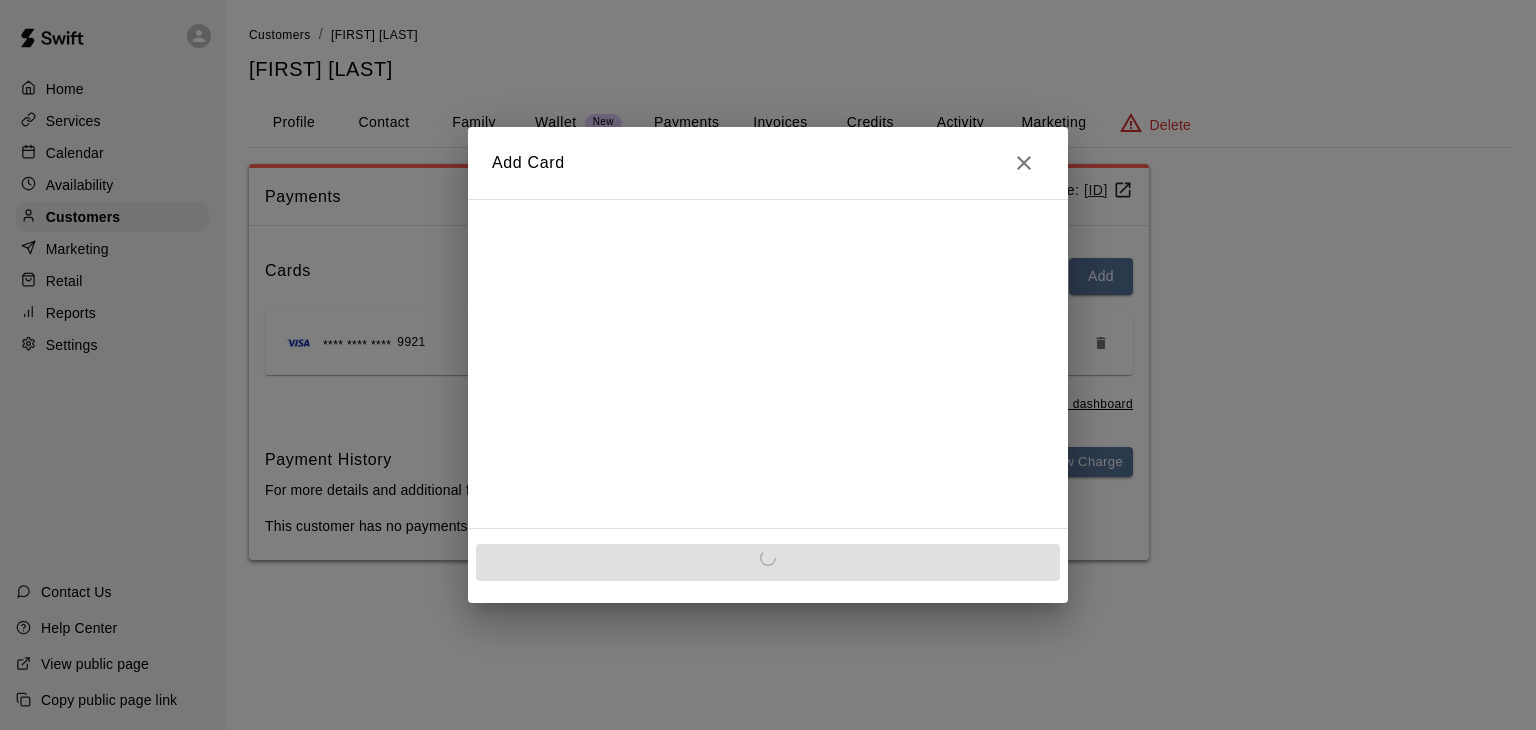 scroll, scrollTop: 0, scrollLeft: 0, axis: both 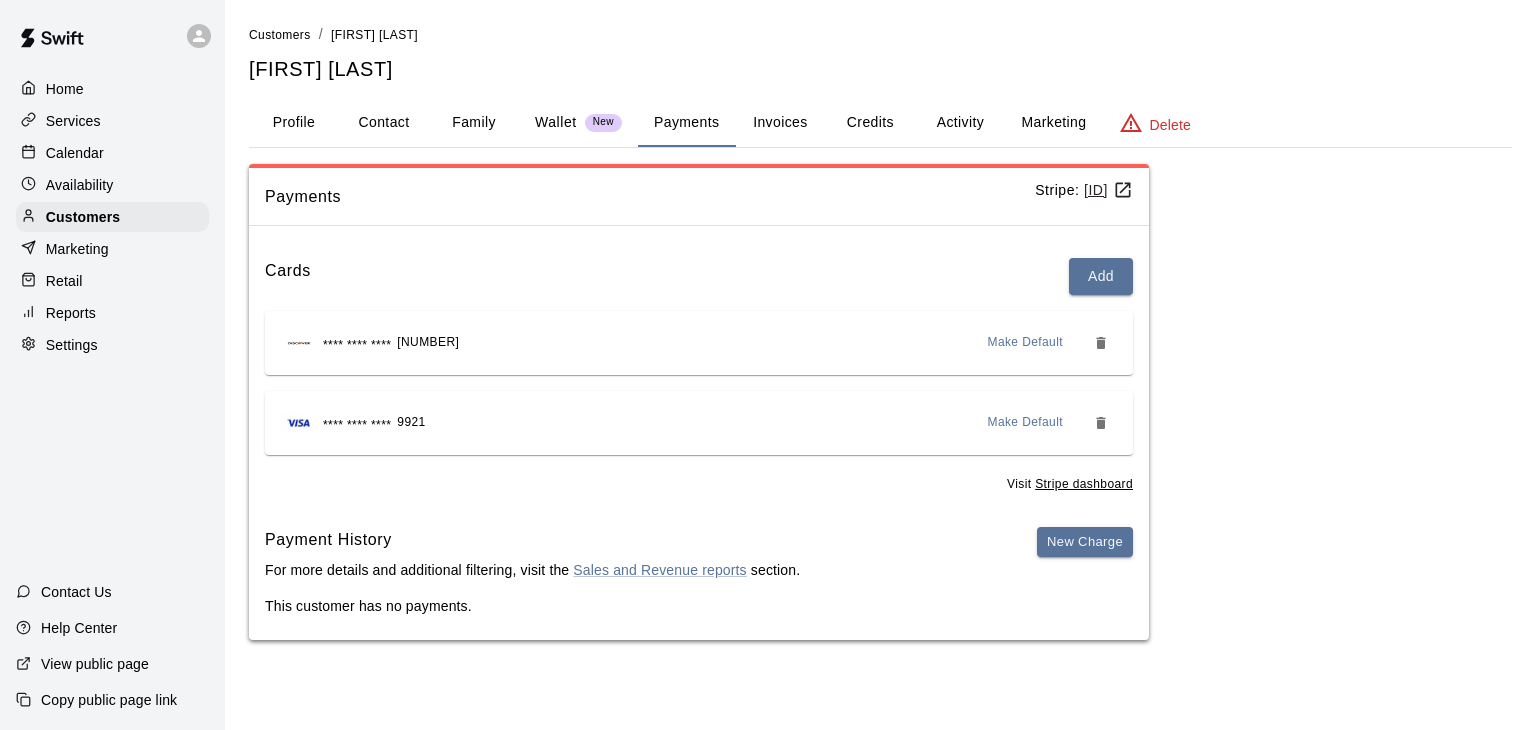 click on "Make Default" at bounding box center [1026, 343] 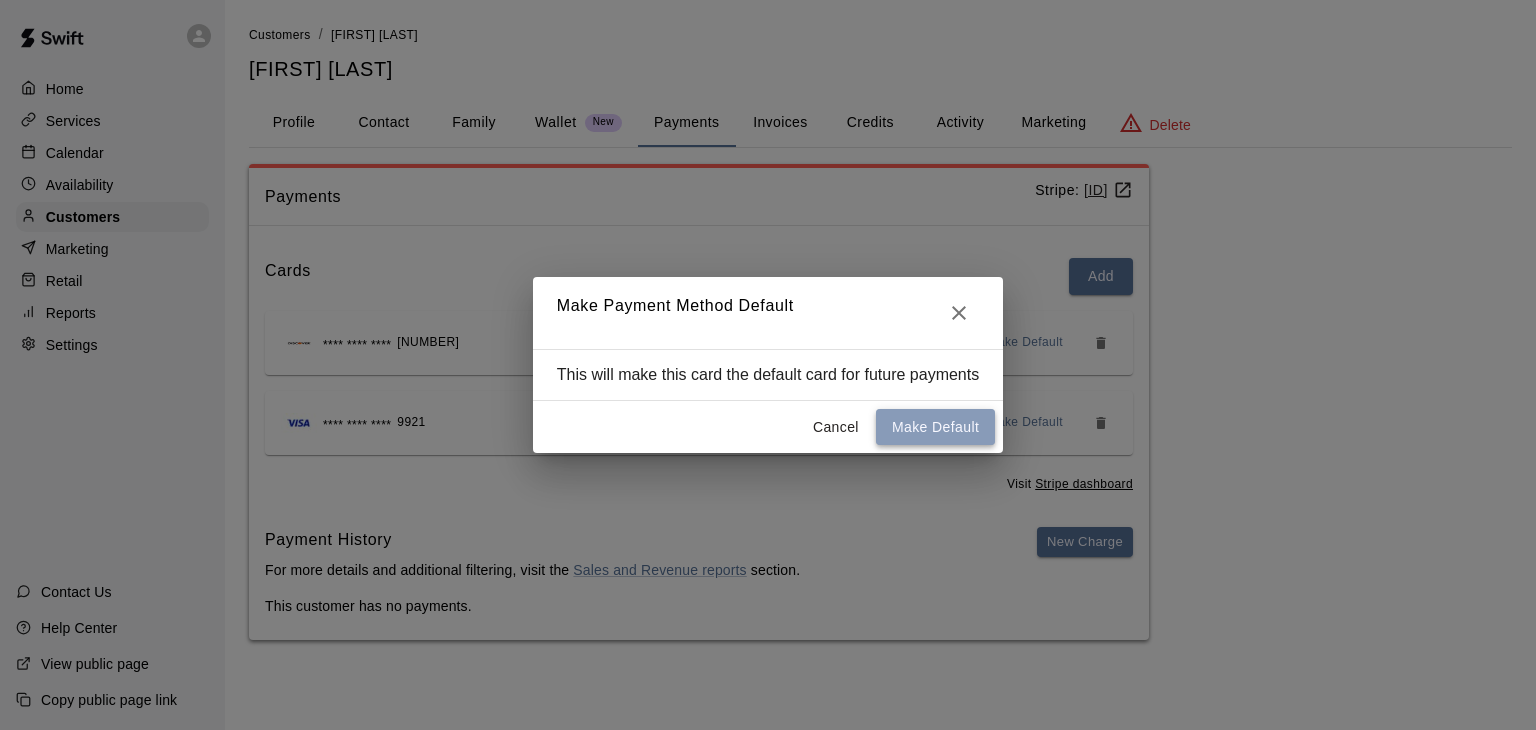 click on "Make Default" at bounding box center [935, 427] 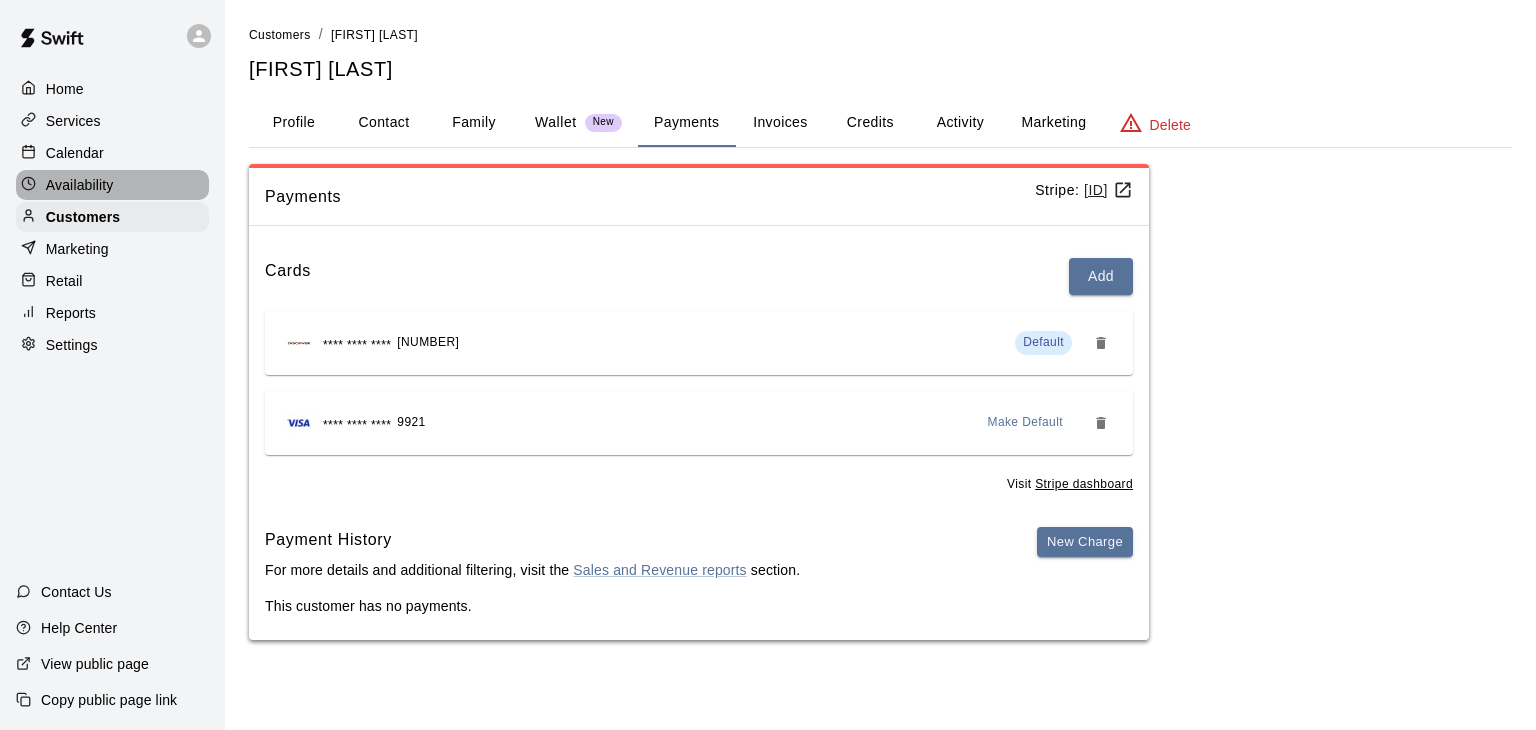 click on "Availability" at bounding box center [80, 185] 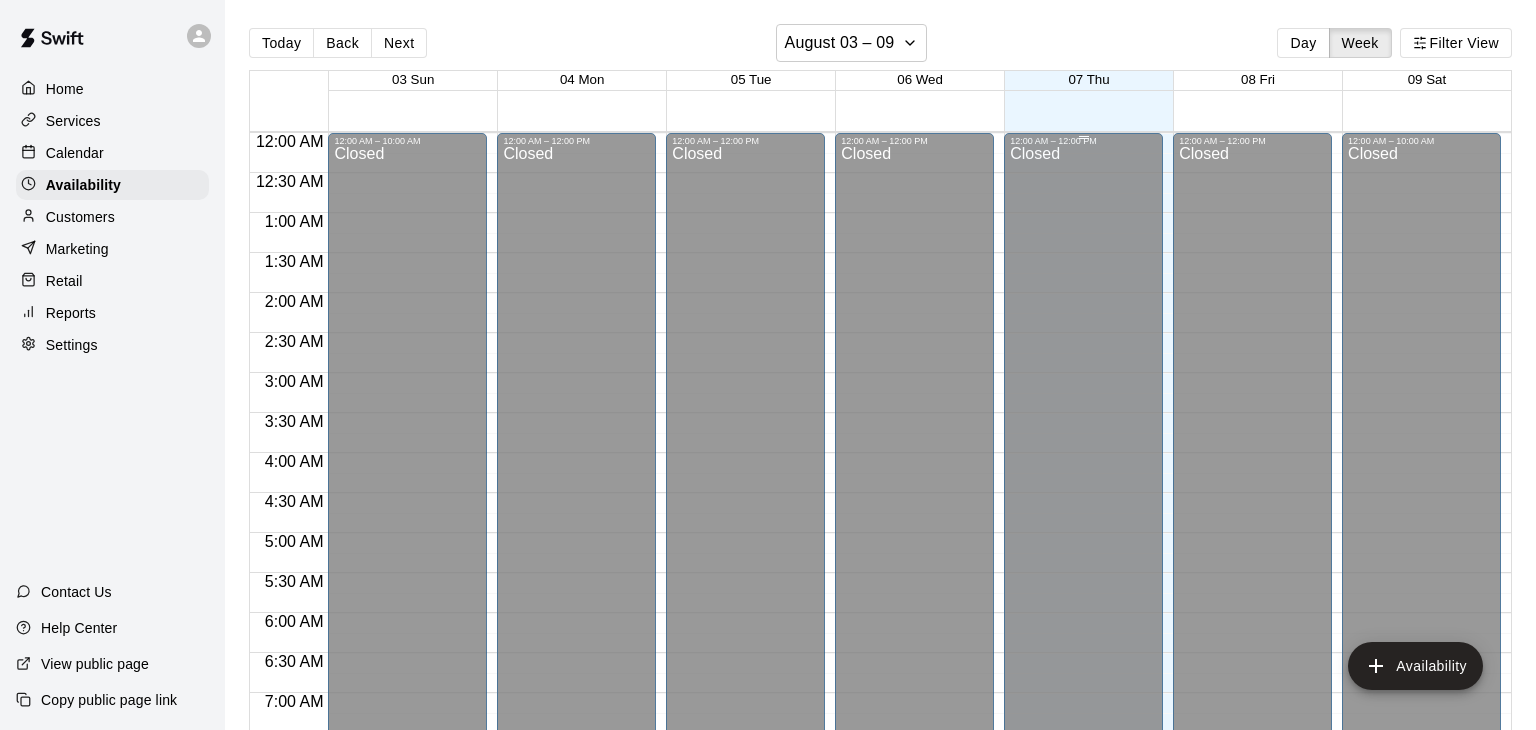 scroll, scrollTop: 808, scrollLeft: 0, axis: vertical 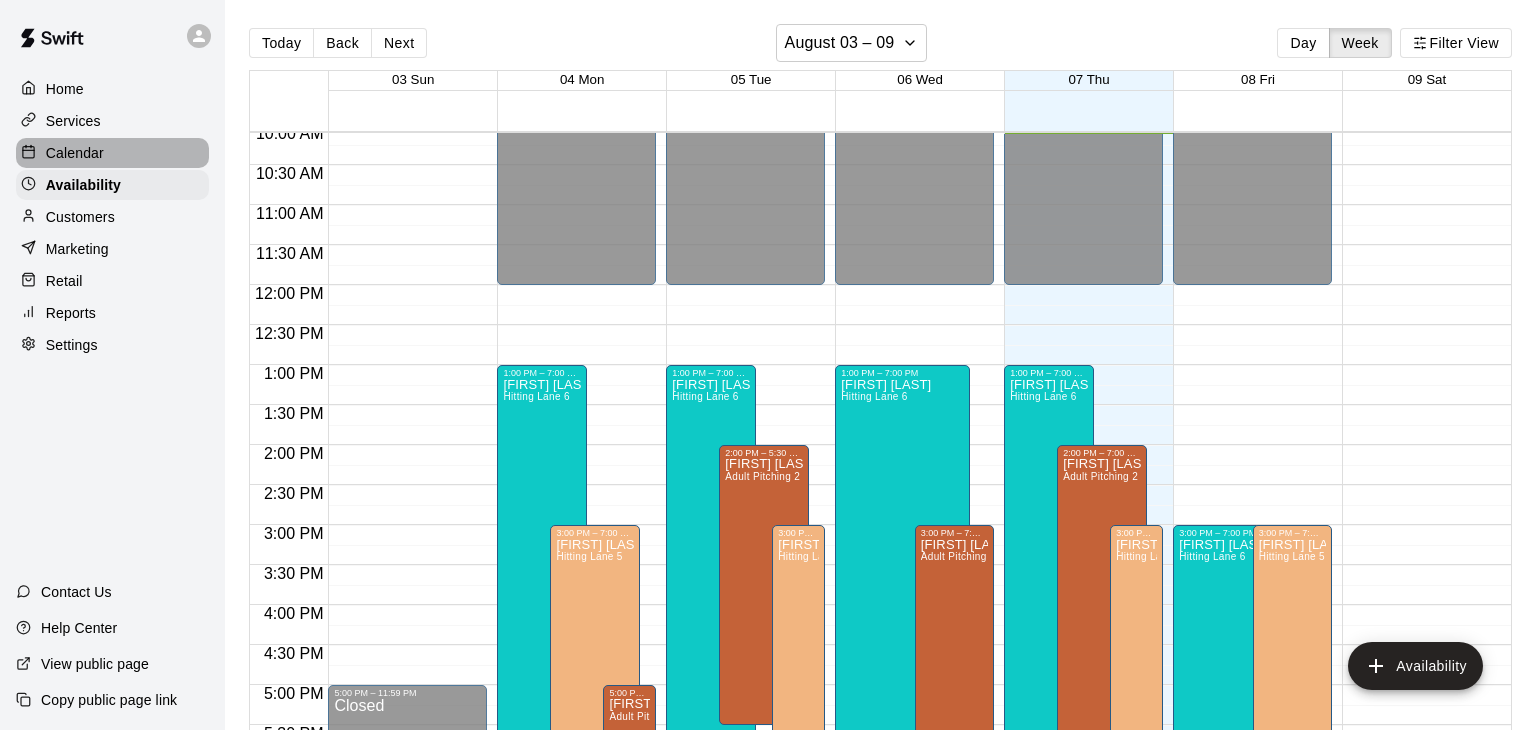 click on "Calendar" at bounding box center [75, 153] 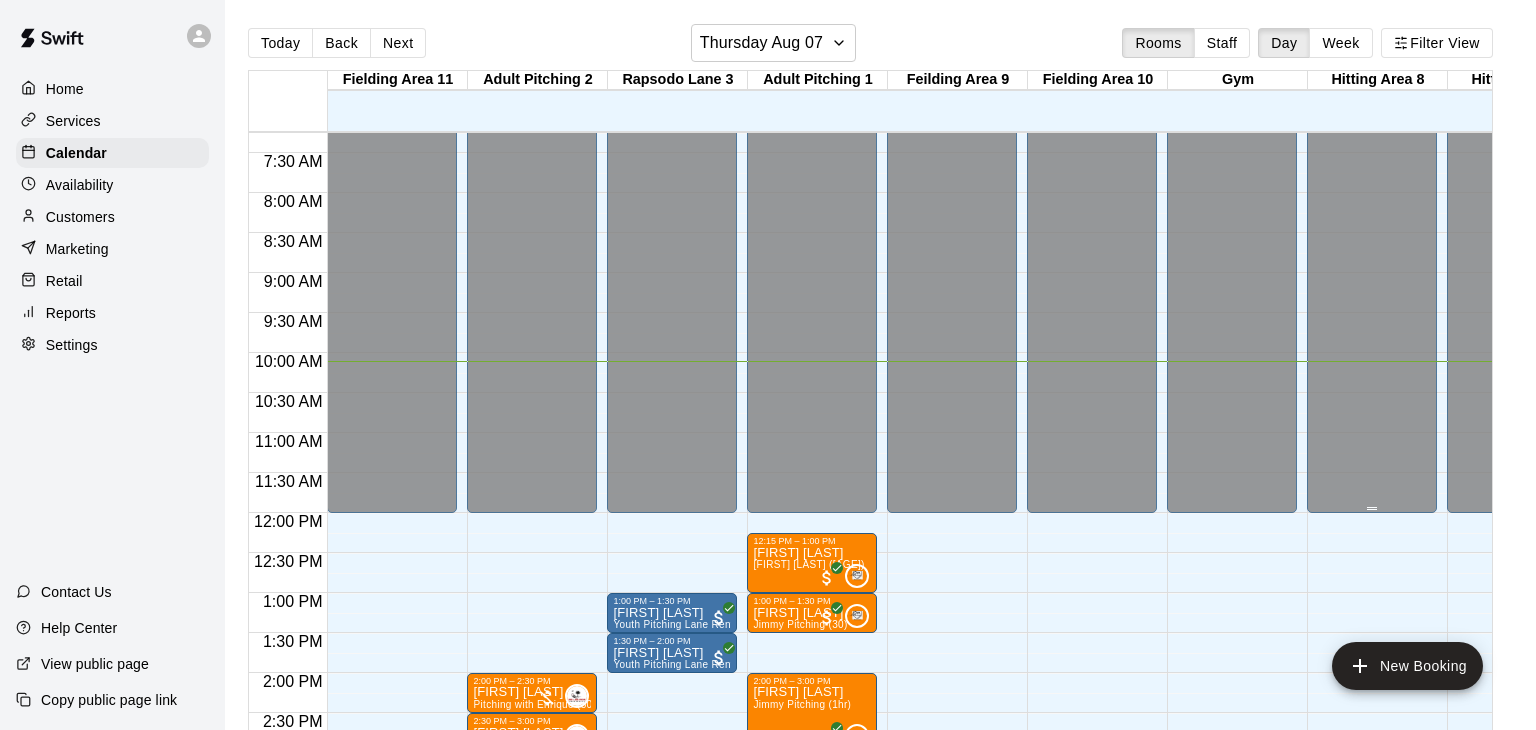 scroll, scrollTop: 580, scrollLeft: 222, axis: both 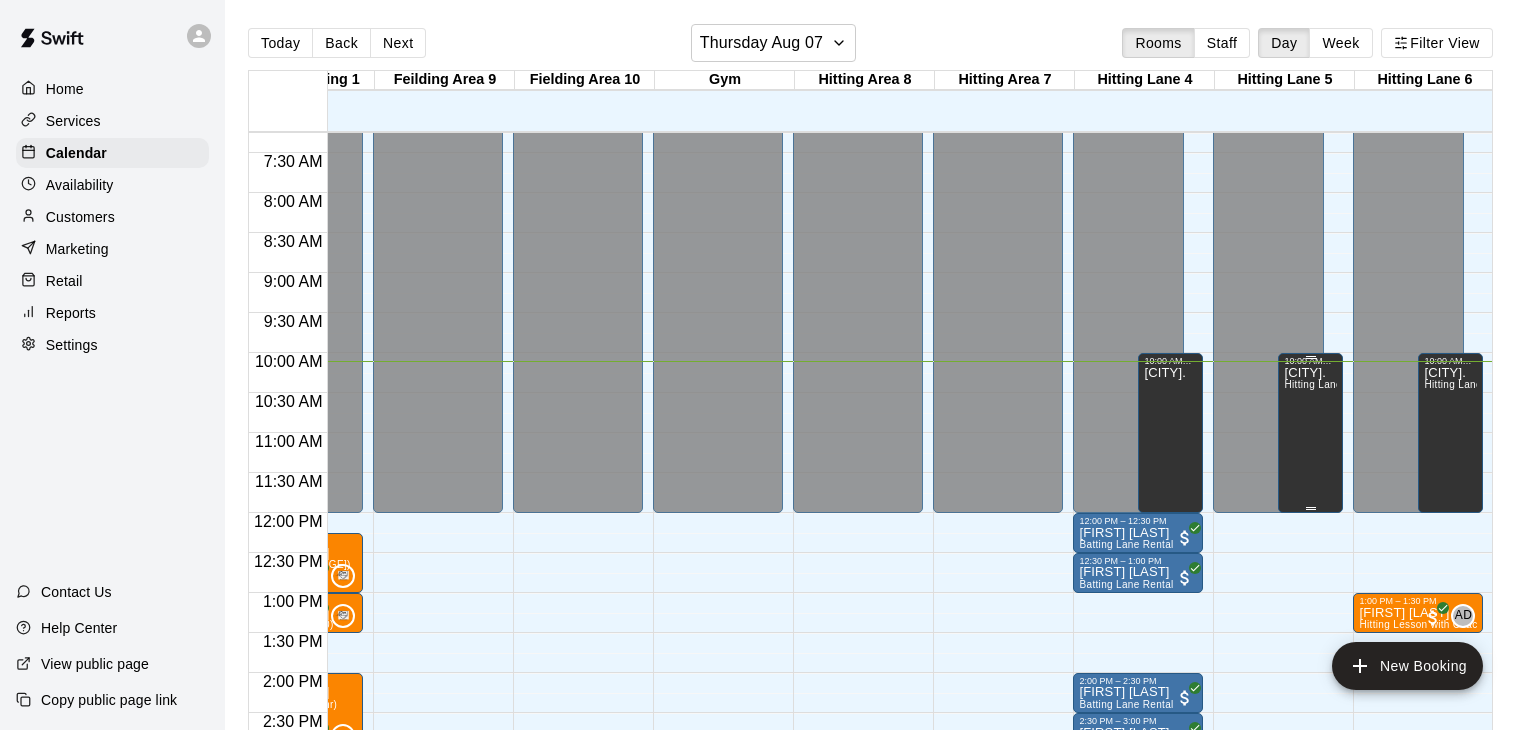 click on "New York.  Hitting Lane 4, Hitting Lane 5, Hitting Lane 6" at bounding box center [1310, 731] 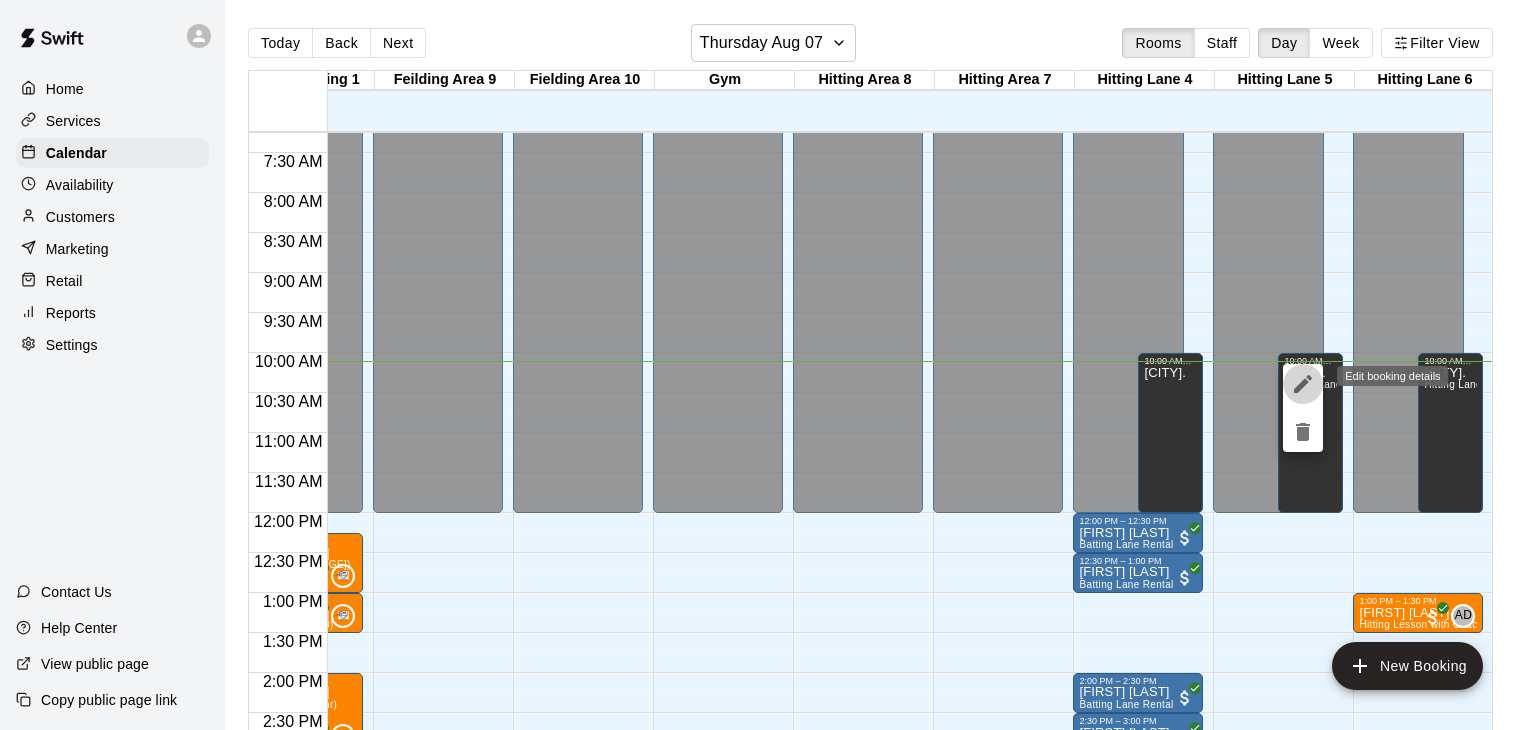 click at bounding box center [1303, 384] 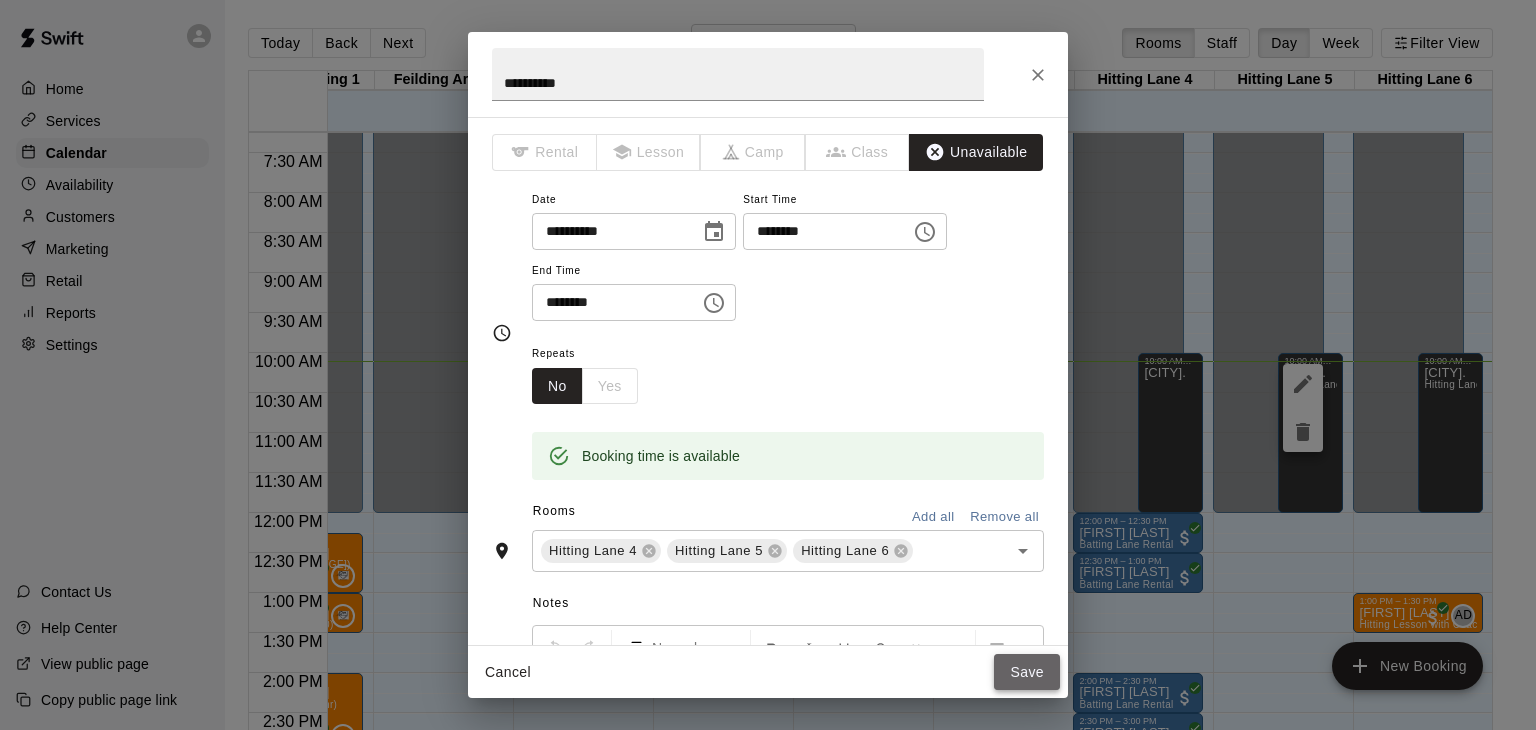 click on "Save" at bounding box center (1027, 672) 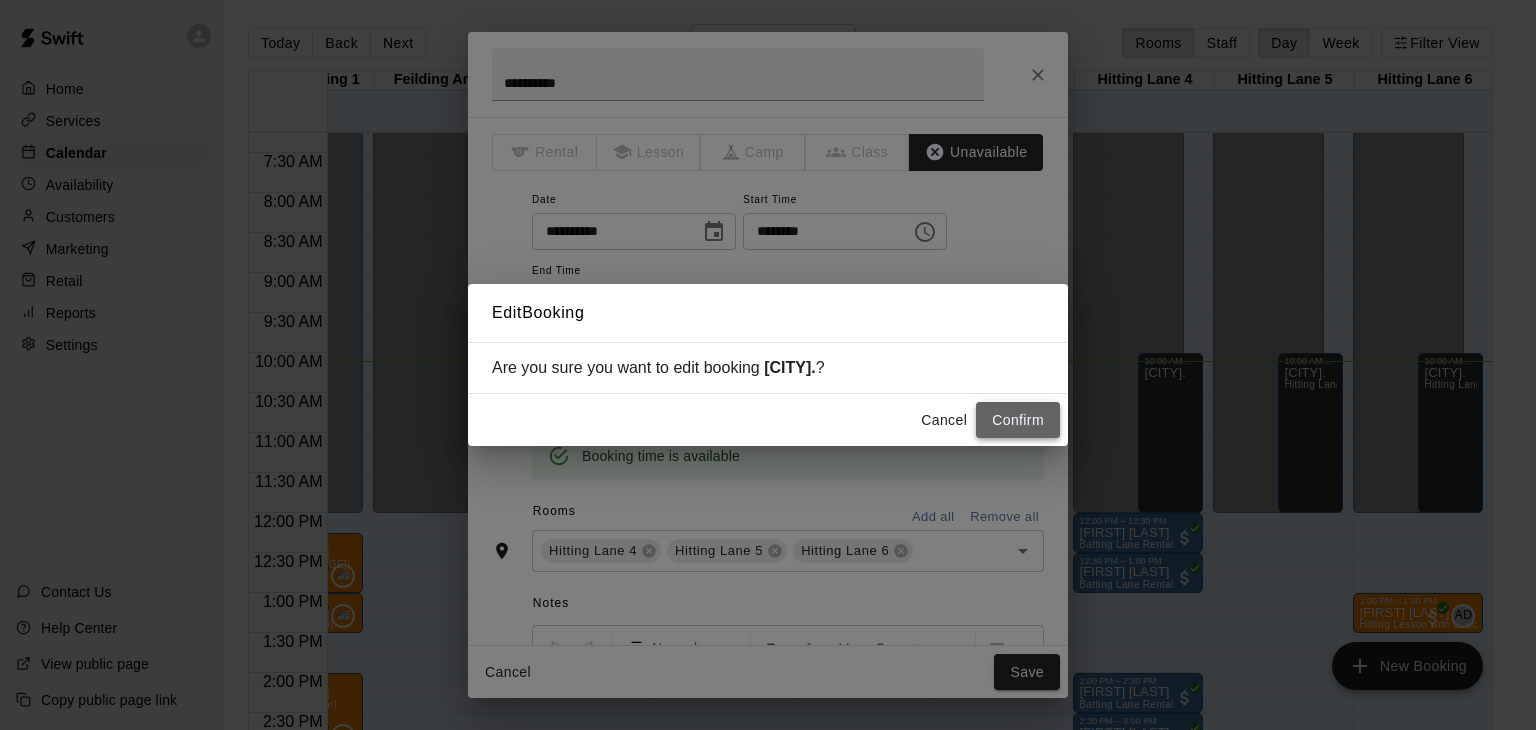 click on "Confirm" at bounding box center [1018, 420] 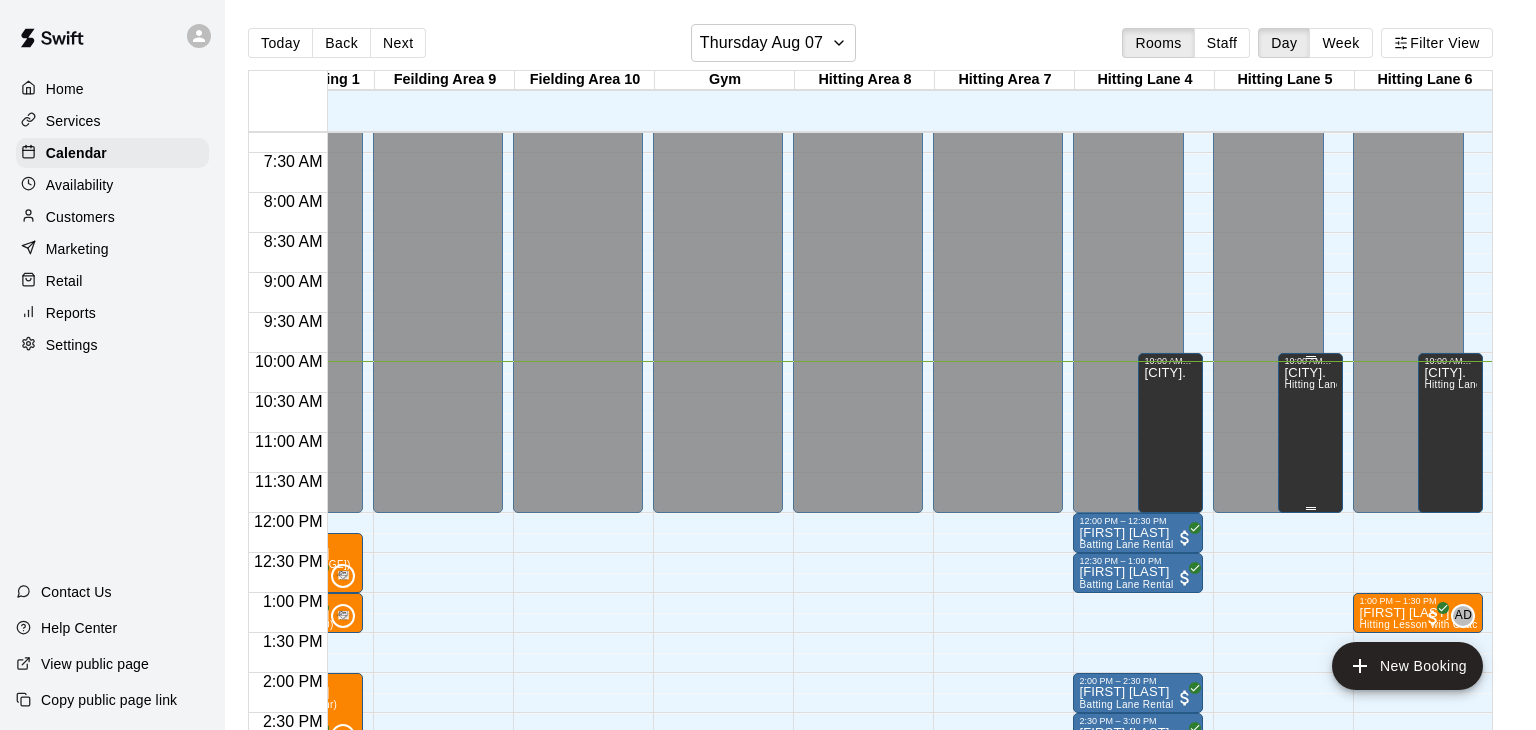 click on "New York.  Hitting Lane 4, Hitting Lane 5, Hitting Lane 6" at bounding box center (1310, 731) 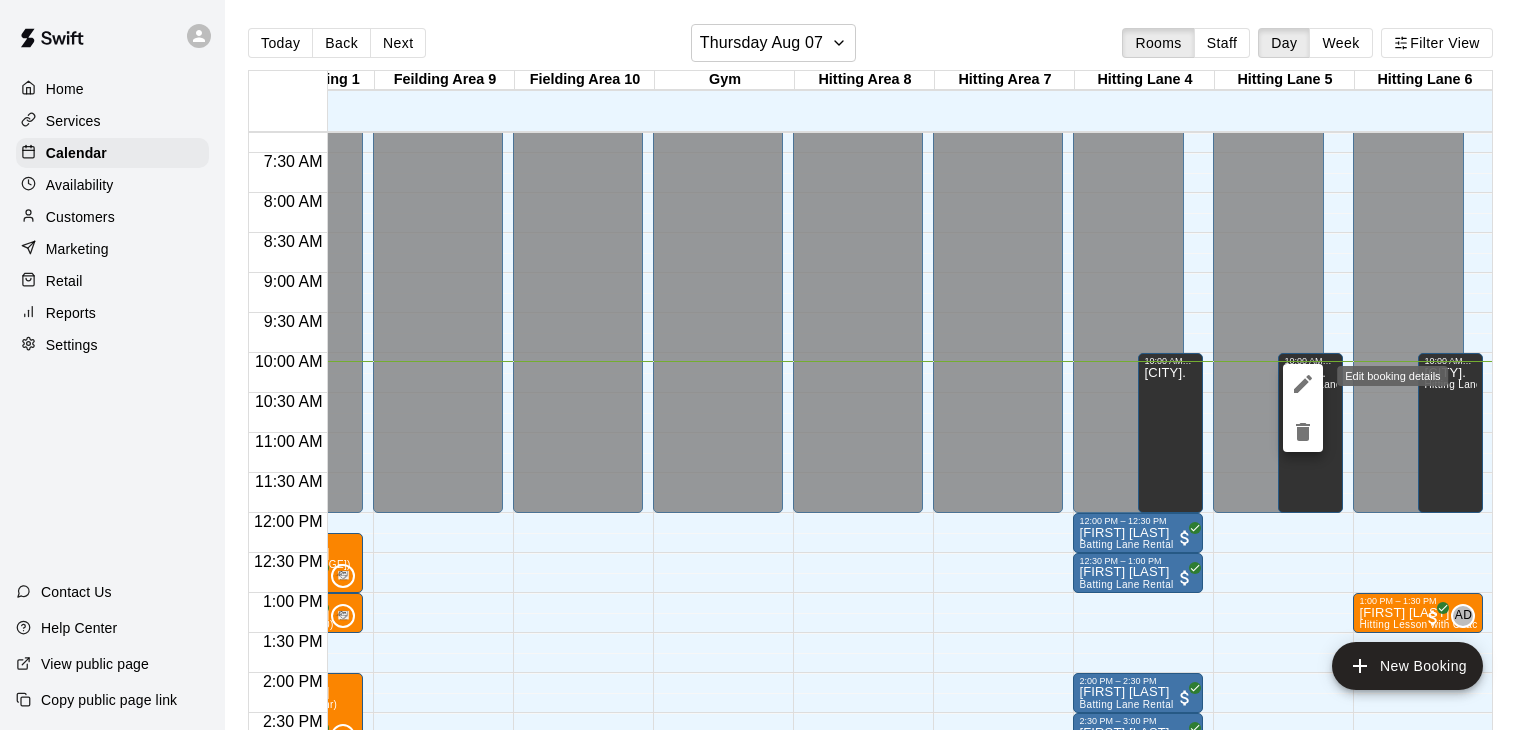 click 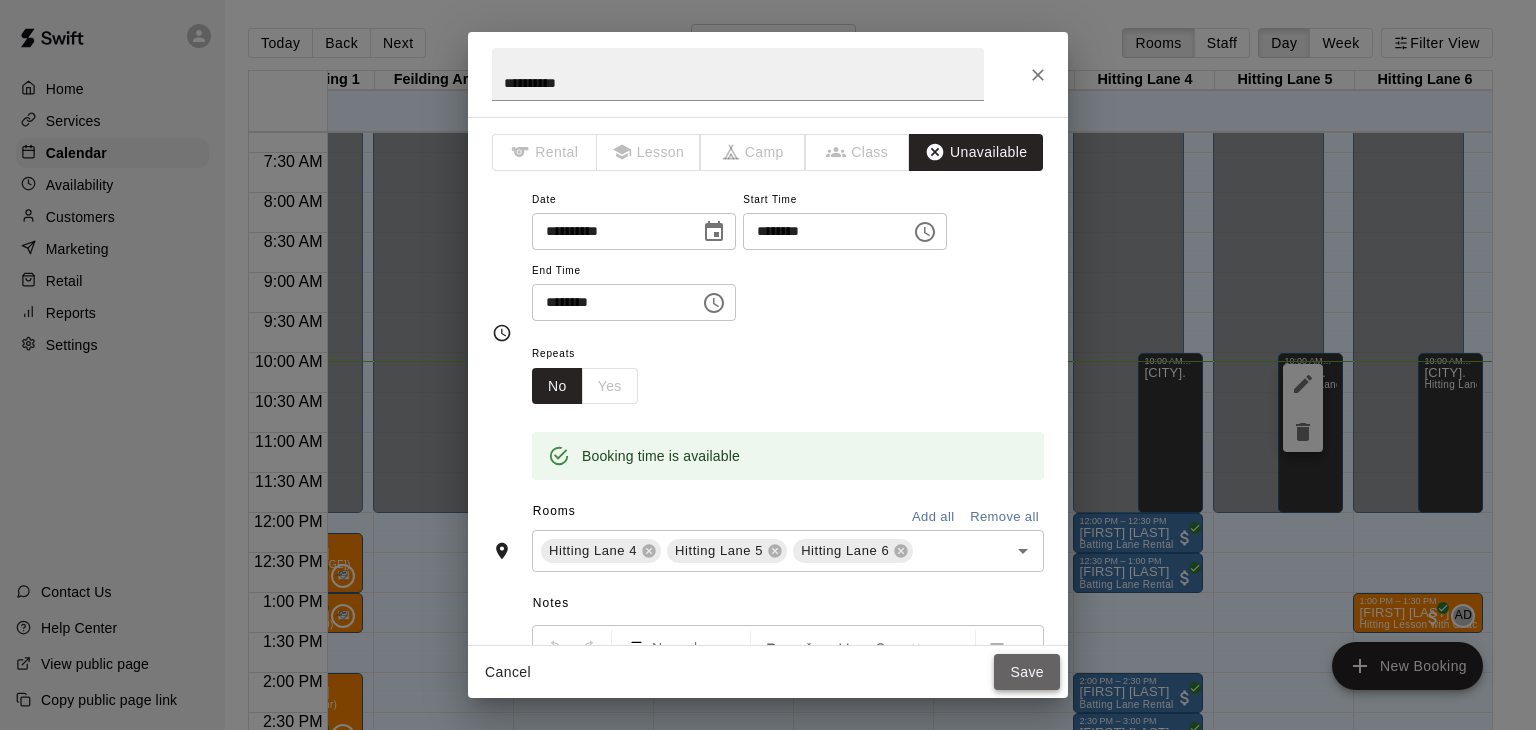 click on "Save" at bounding box center [1027, 672] 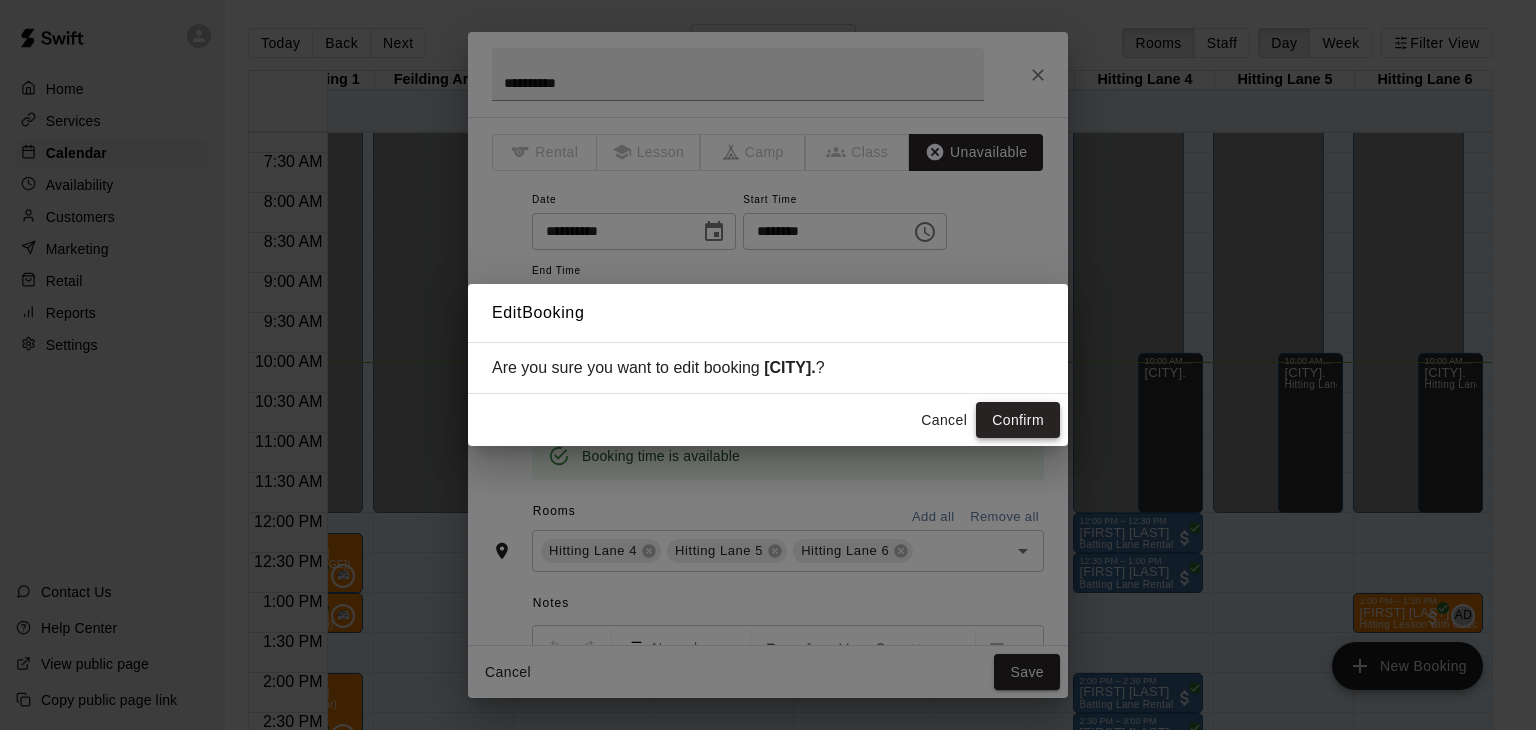 click on "Confirm" at bounding box center [1018, 420] 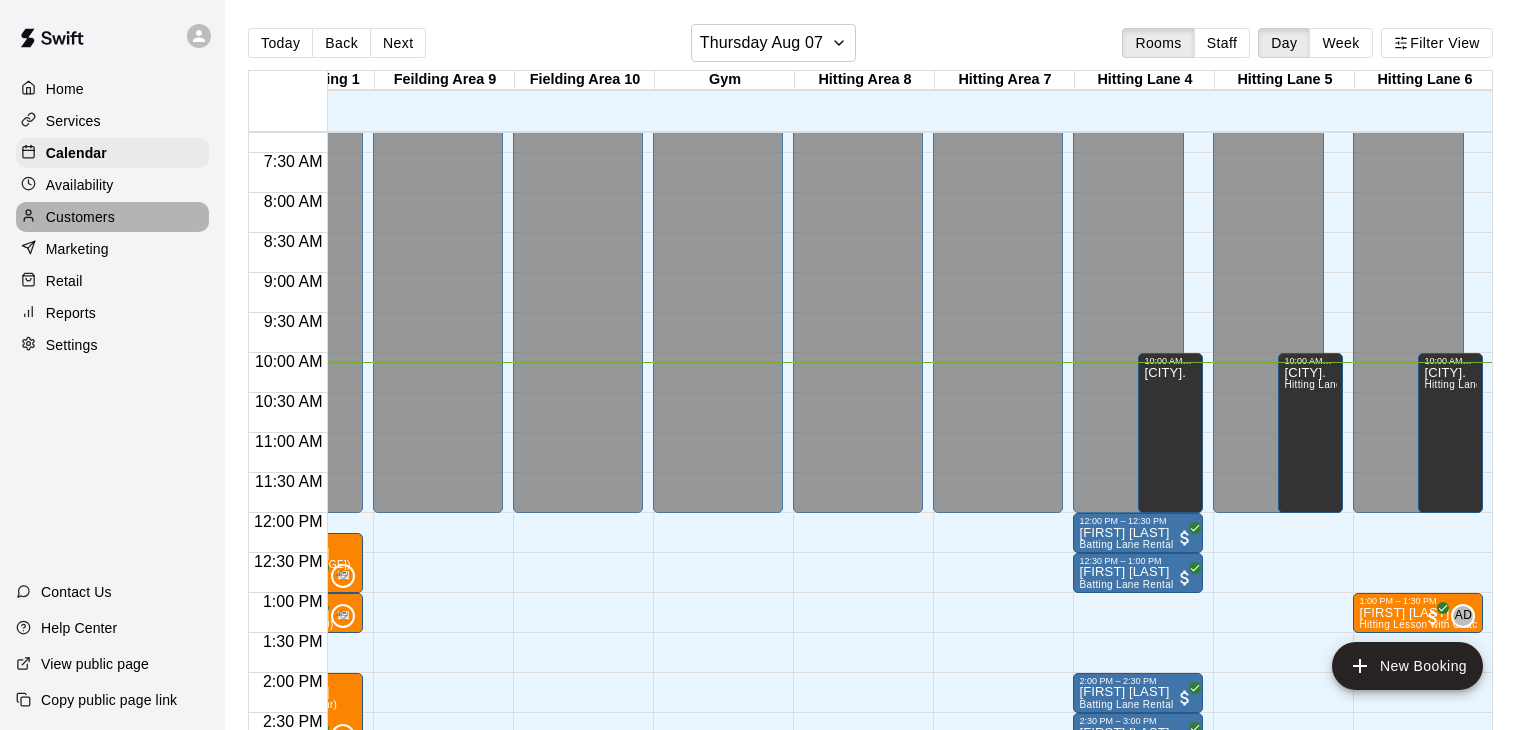click on "Customers" at bounding box center [80, 217] 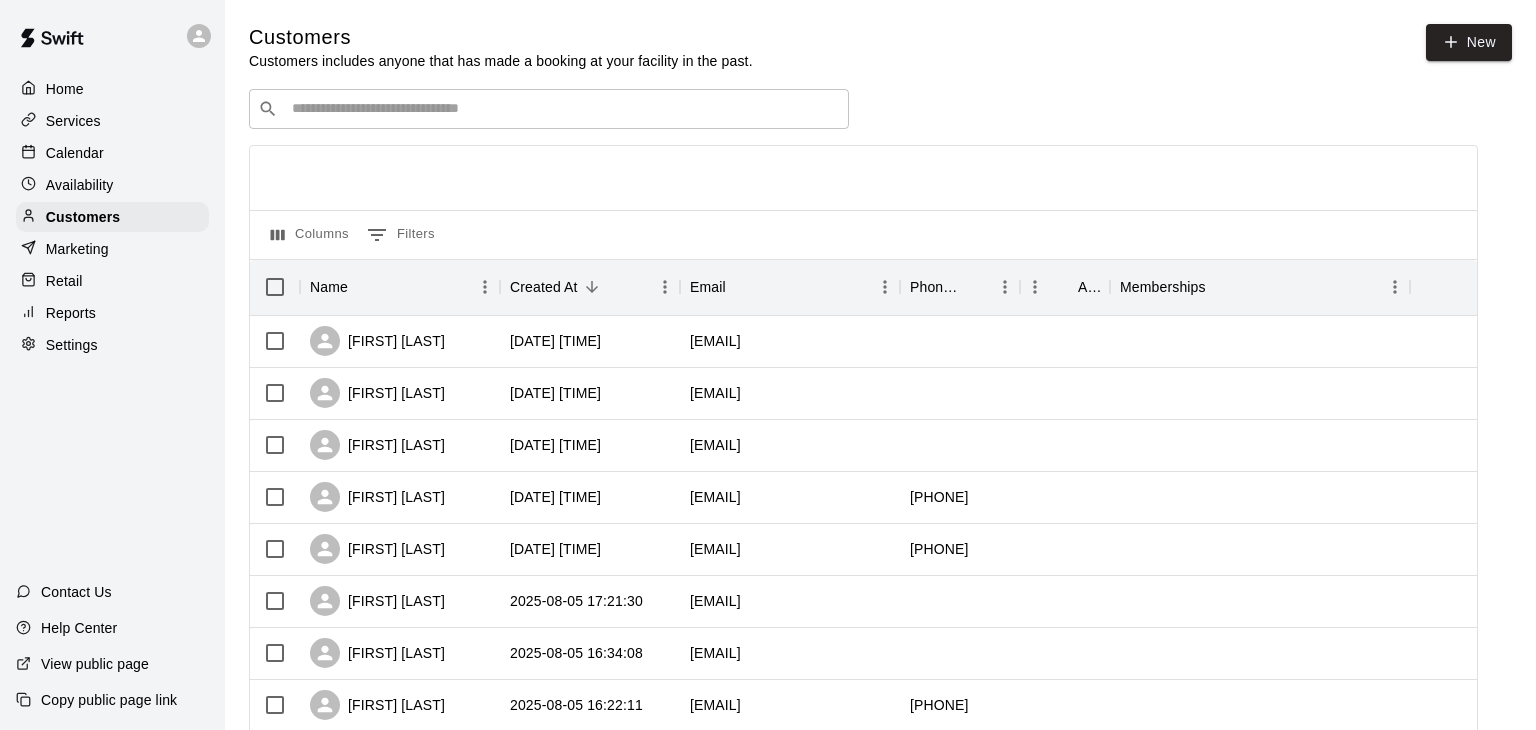 click at bounding box center (563, 109) 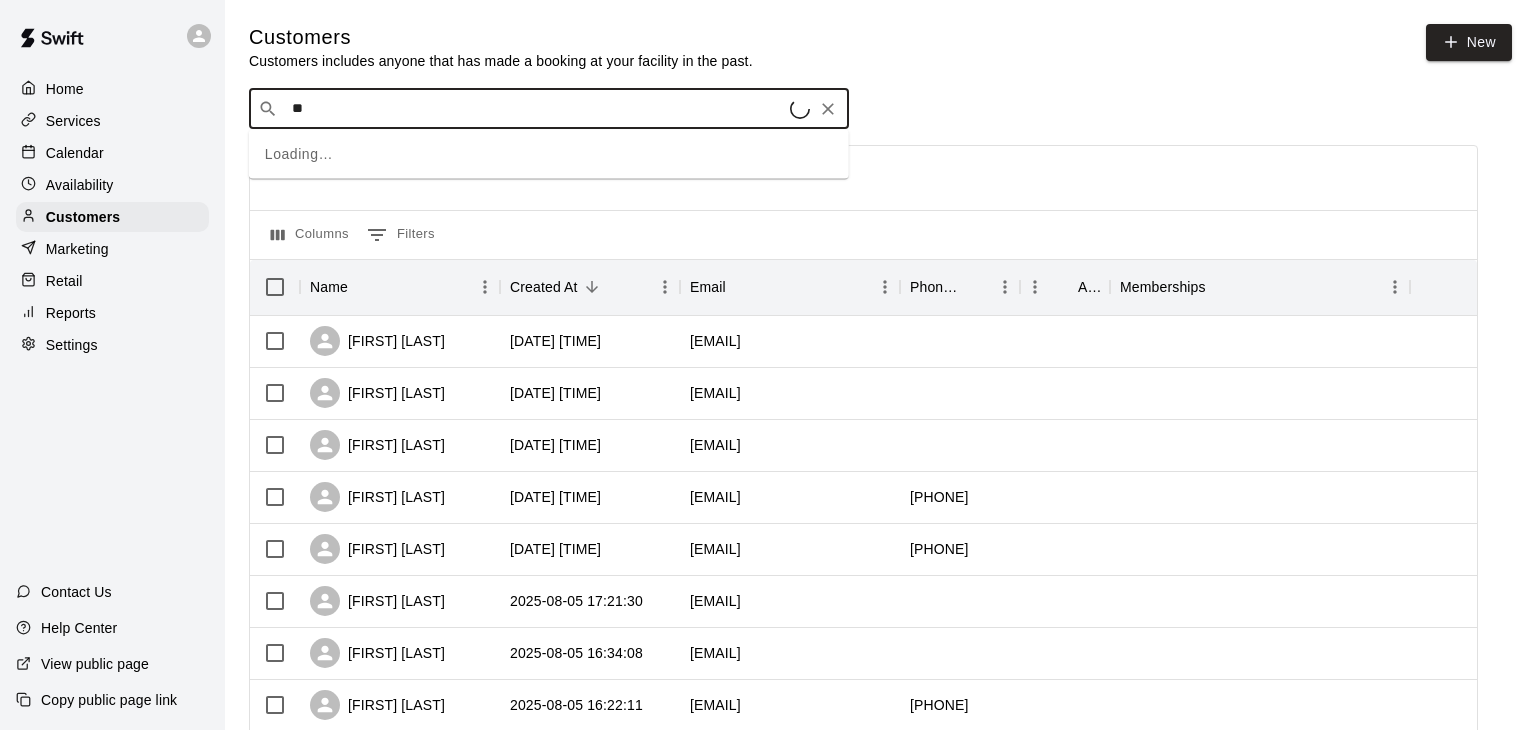 type on "***" 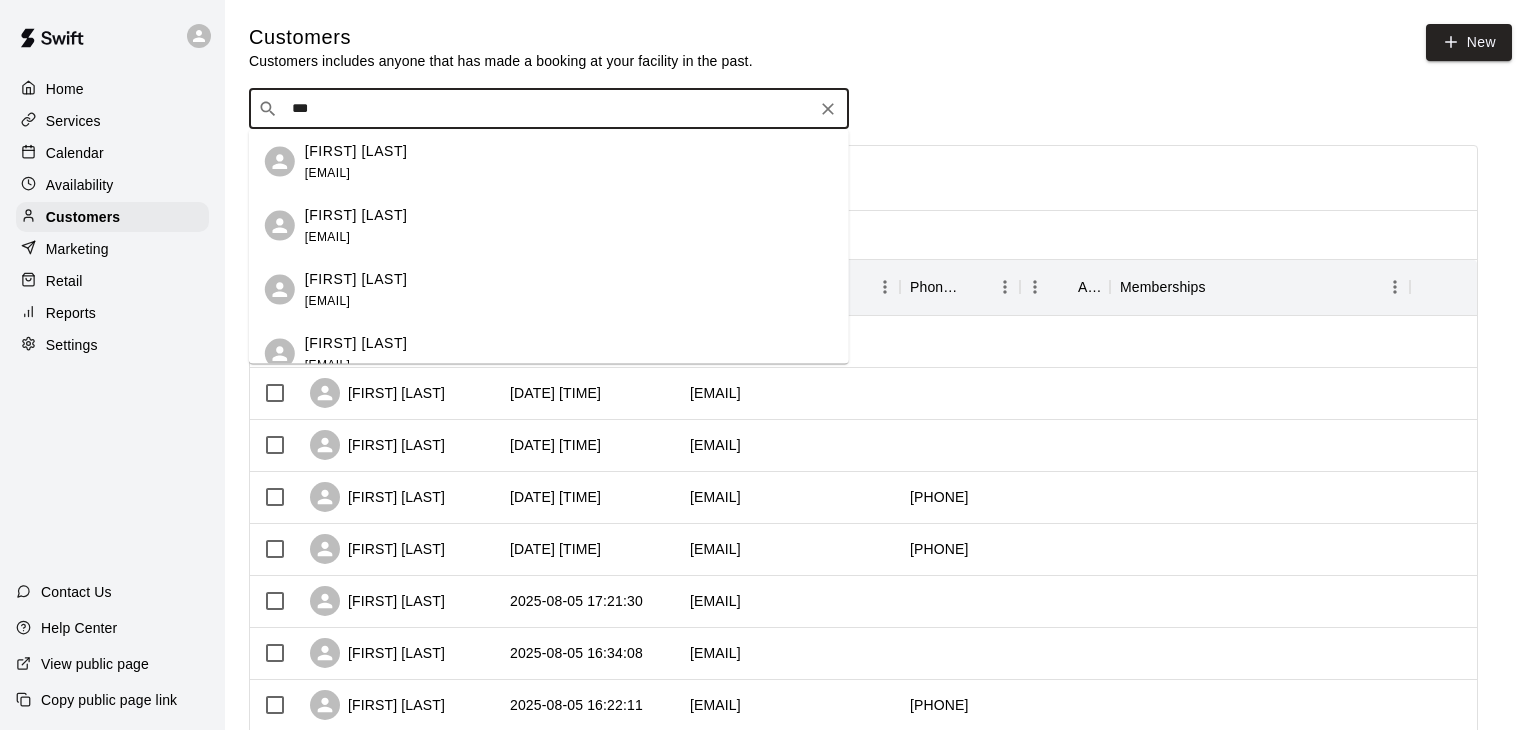 click on "Kirk Johnson" at bounding box center (356, 342) 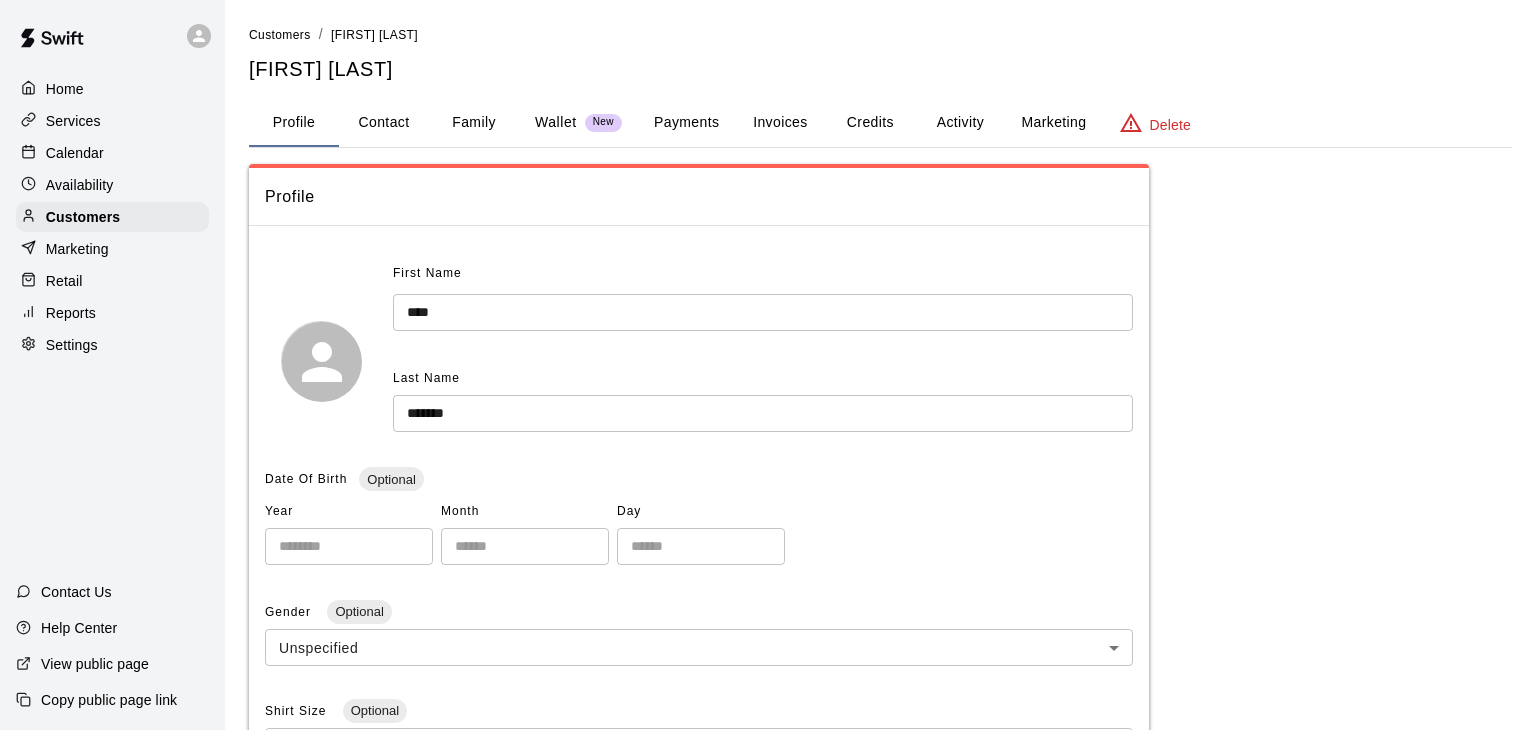 click on "Payments" at bounding box center (686, 123) 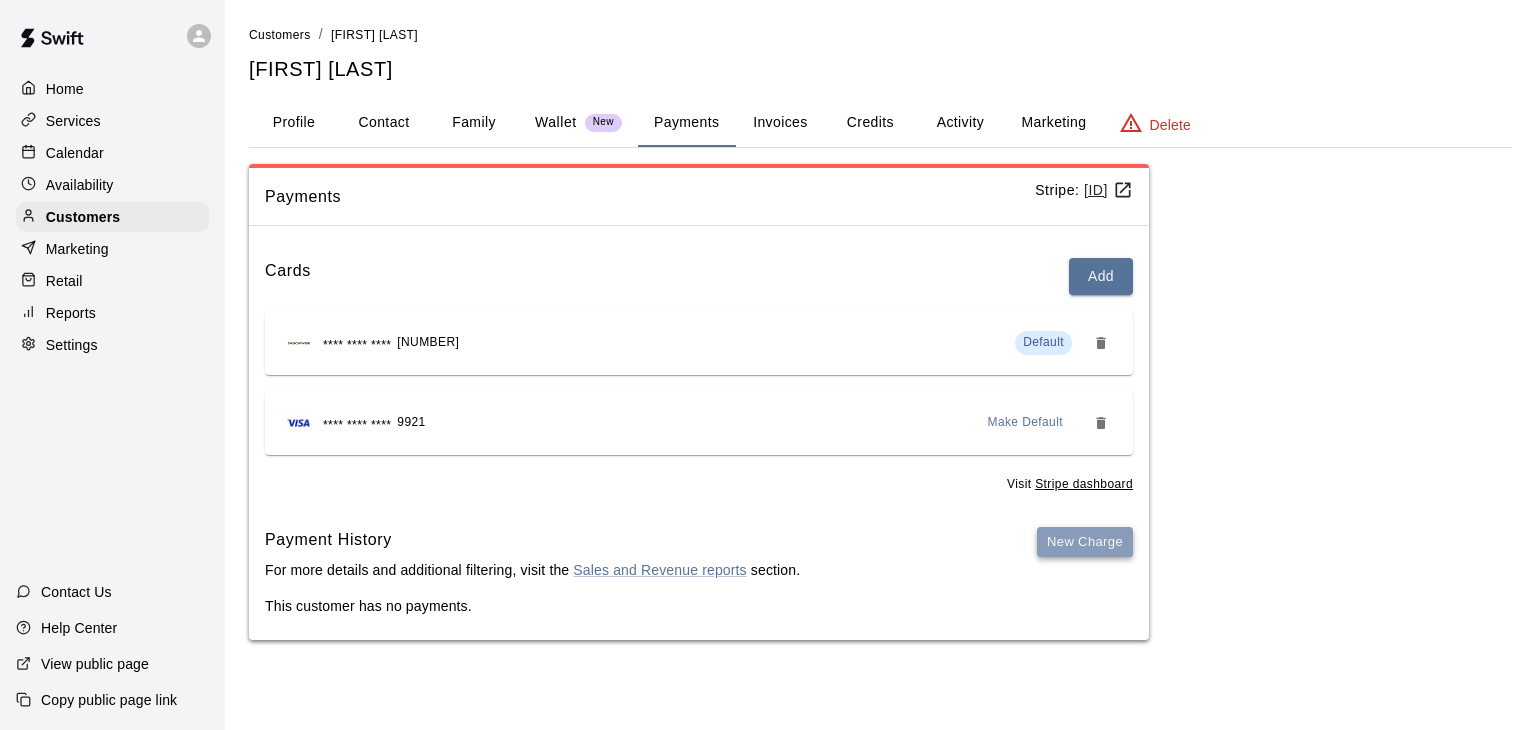 click on "New Charge" at bounding box center [1085, 542] 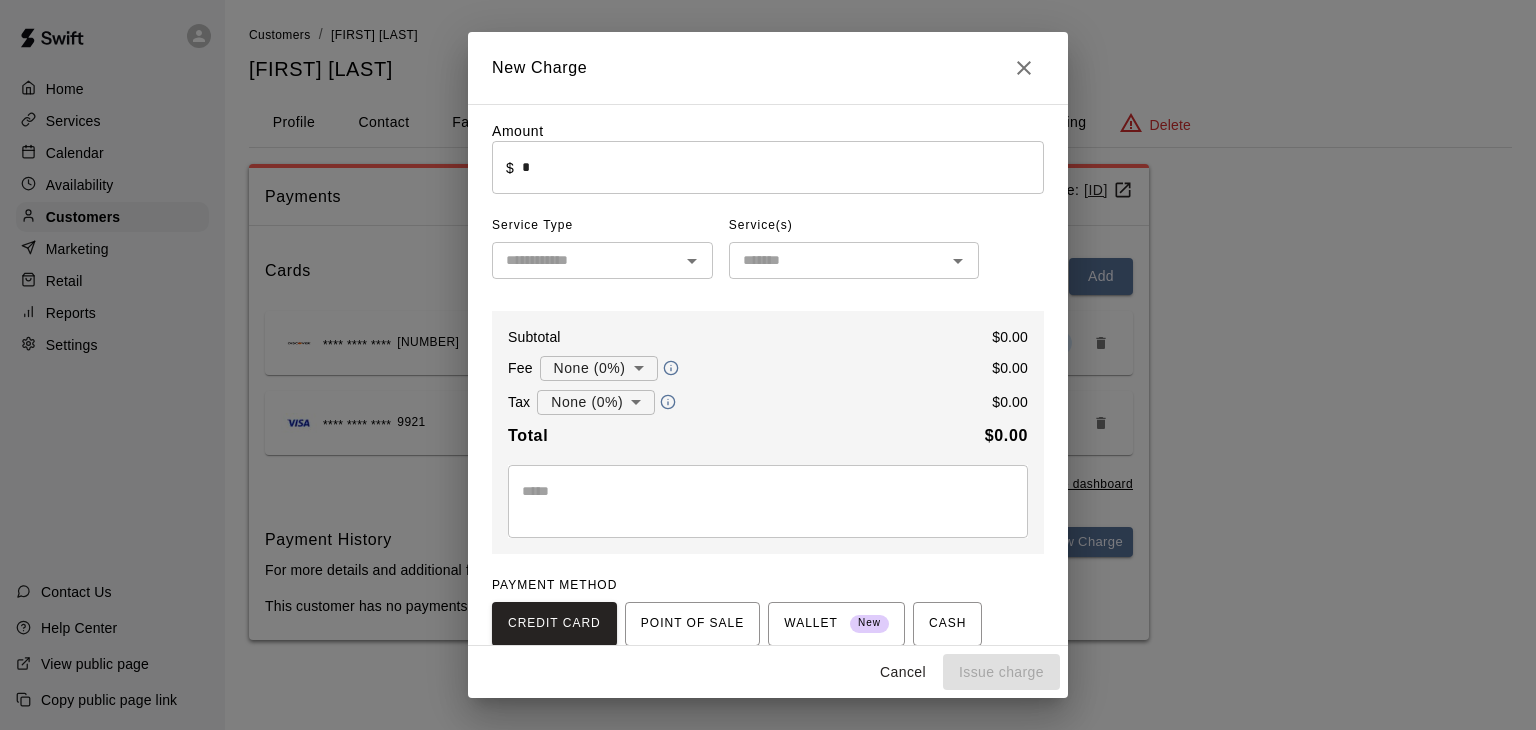 click on "*" at bounding box center [783, 167] 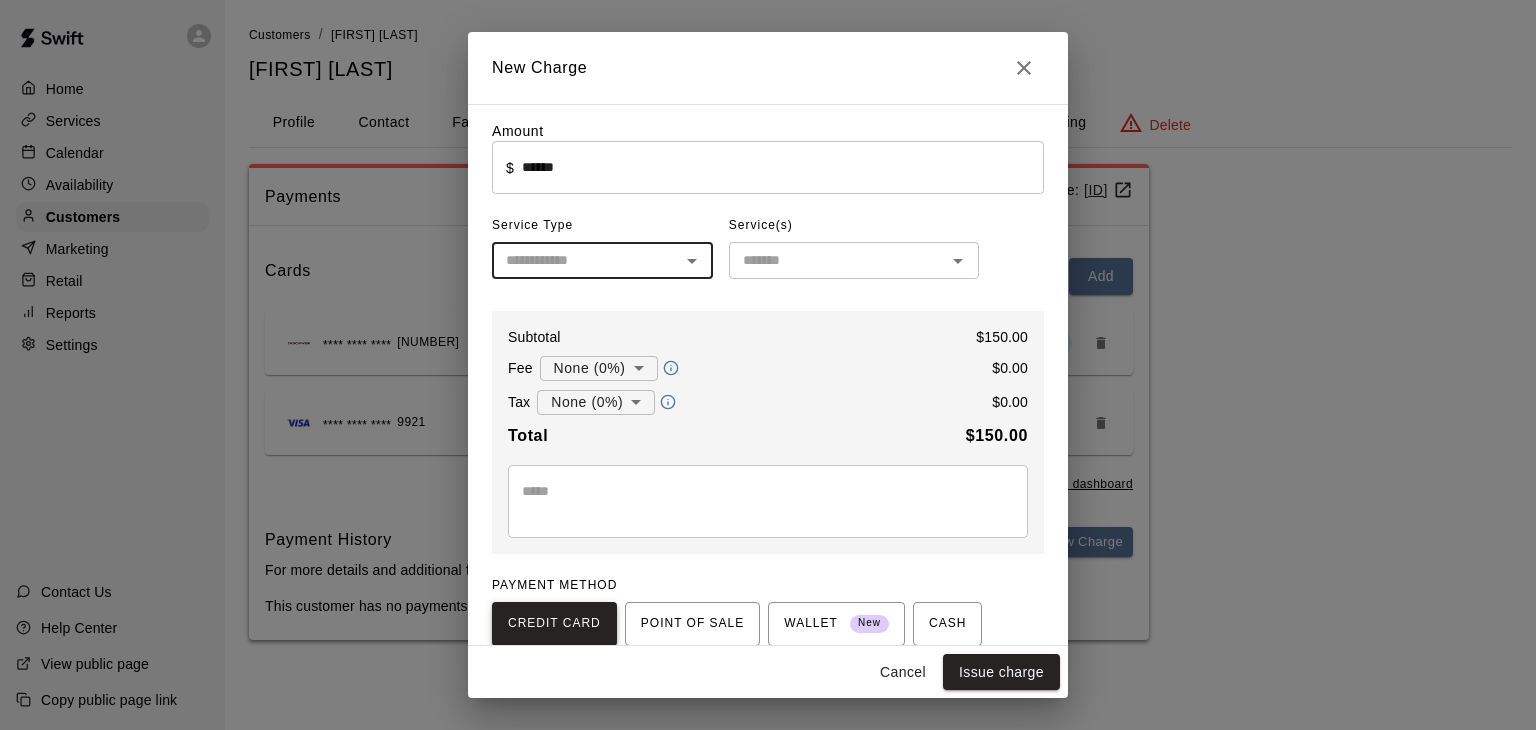 click on "CREDIT CARD" at bounding box center [554, 624] 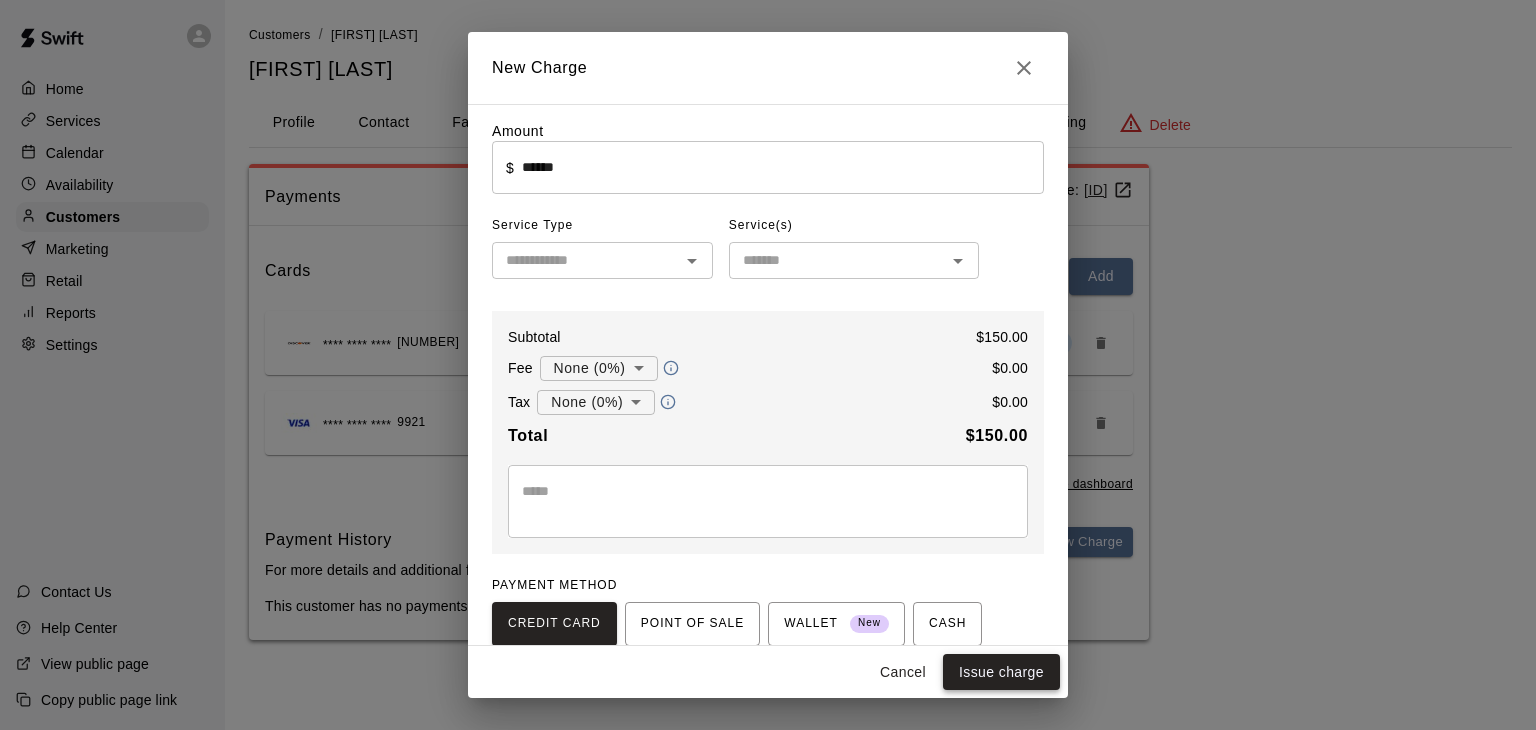 click on "Issue charge" at bounding box center [1001, 672] 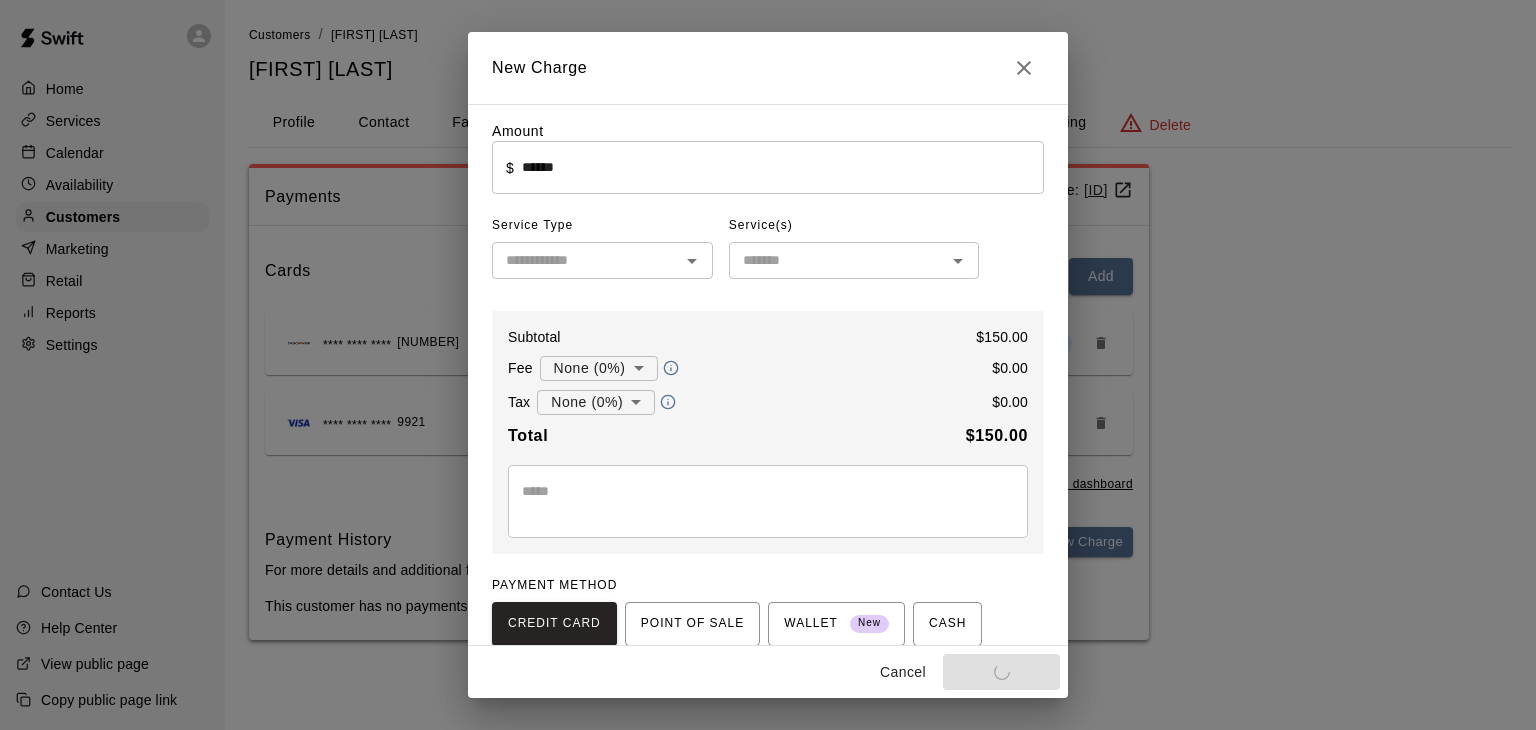 type on "*" 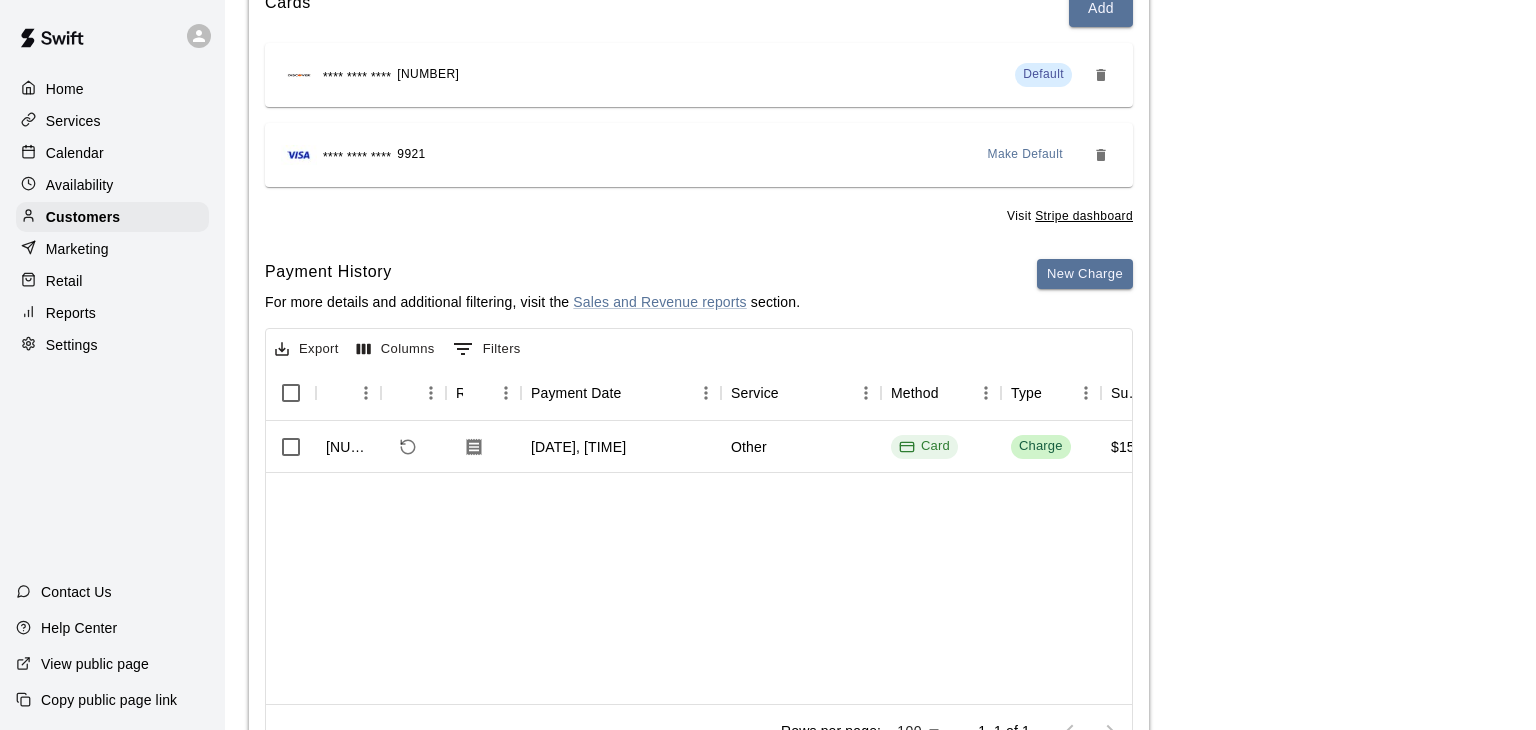 scroll, scrollTop: 0, scrollLeft: 0, axis: both 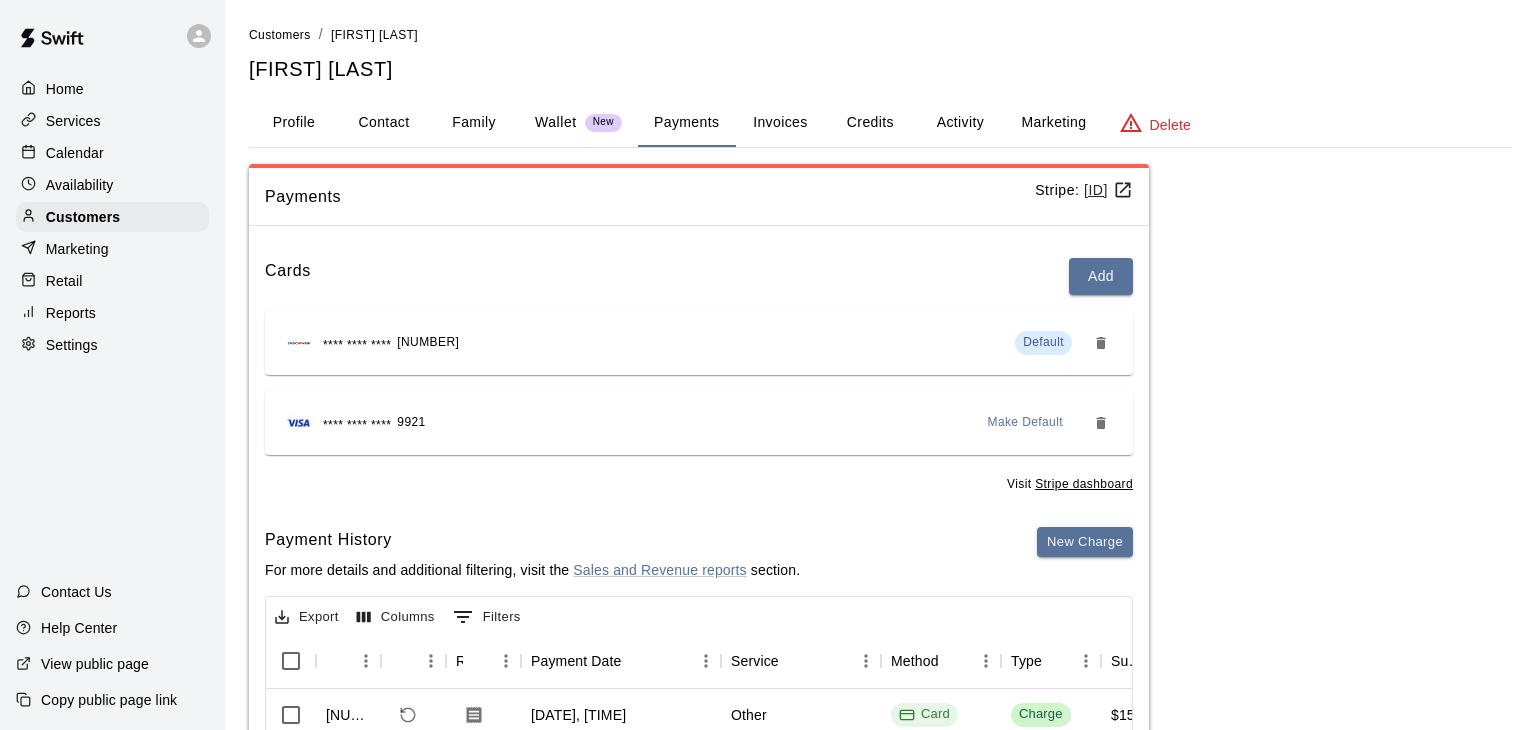 click on "Calendar" at bounding box center [75, 153] 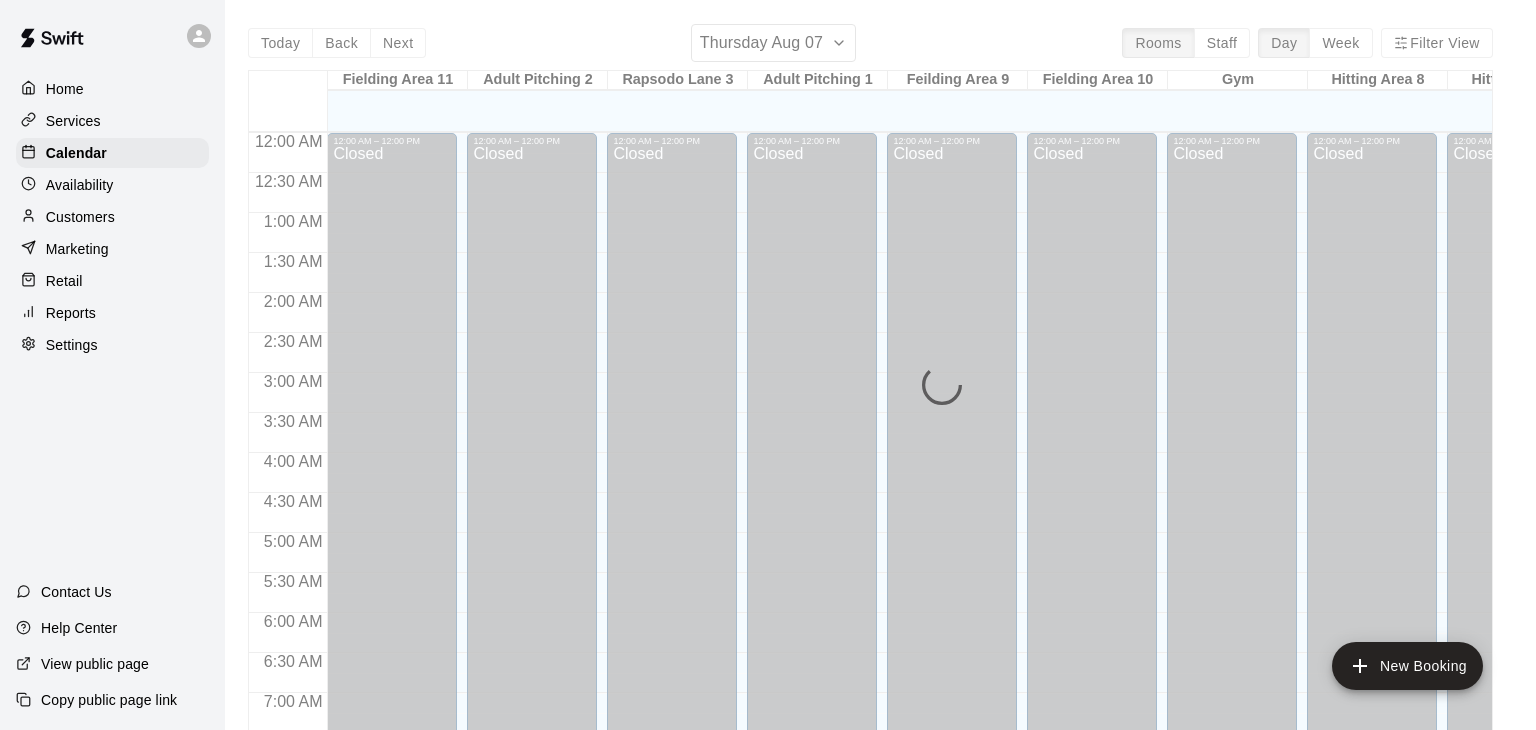 click on "Customers" at bounding box center (80, 217) 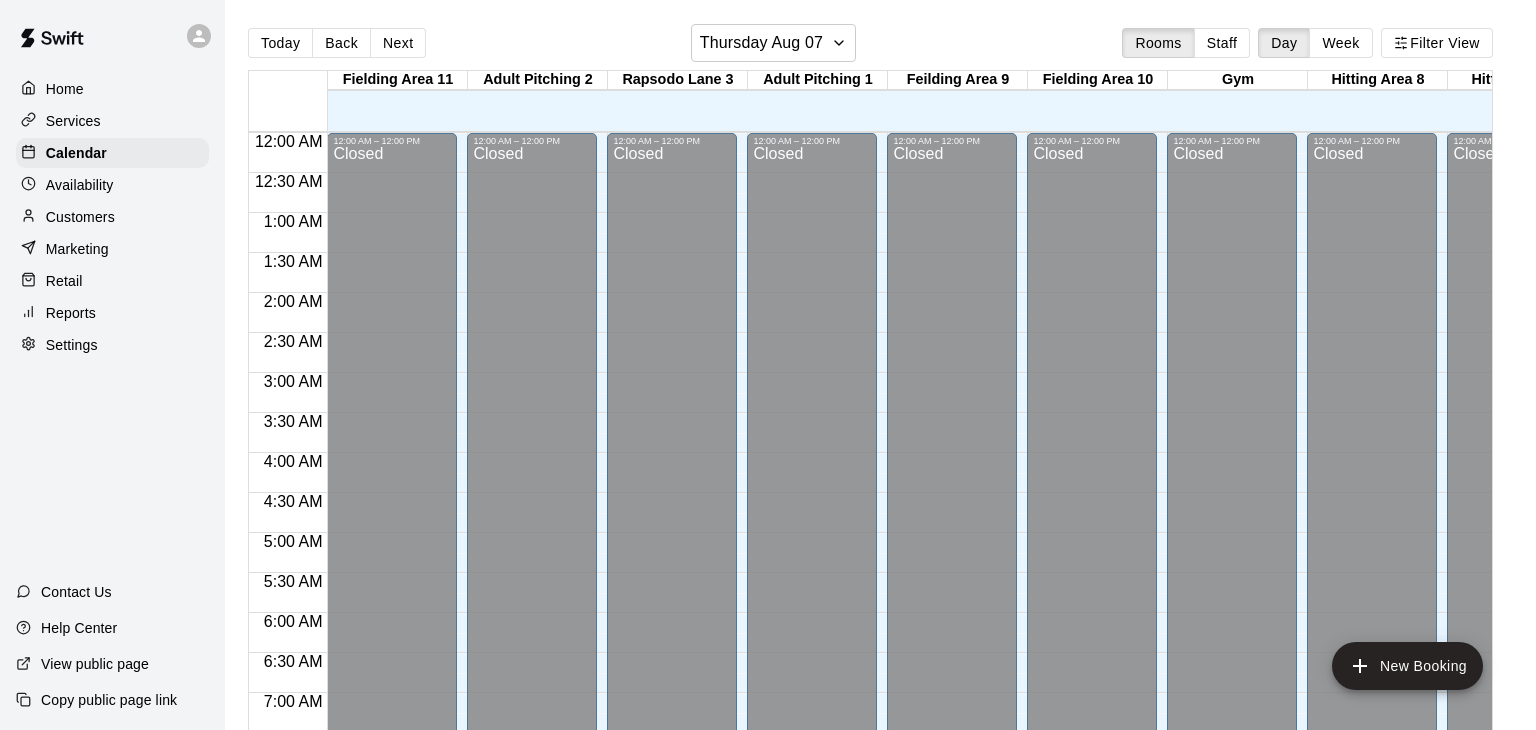 scroll, scrollTop: 811, scrollLeft: 0, axis: vertical 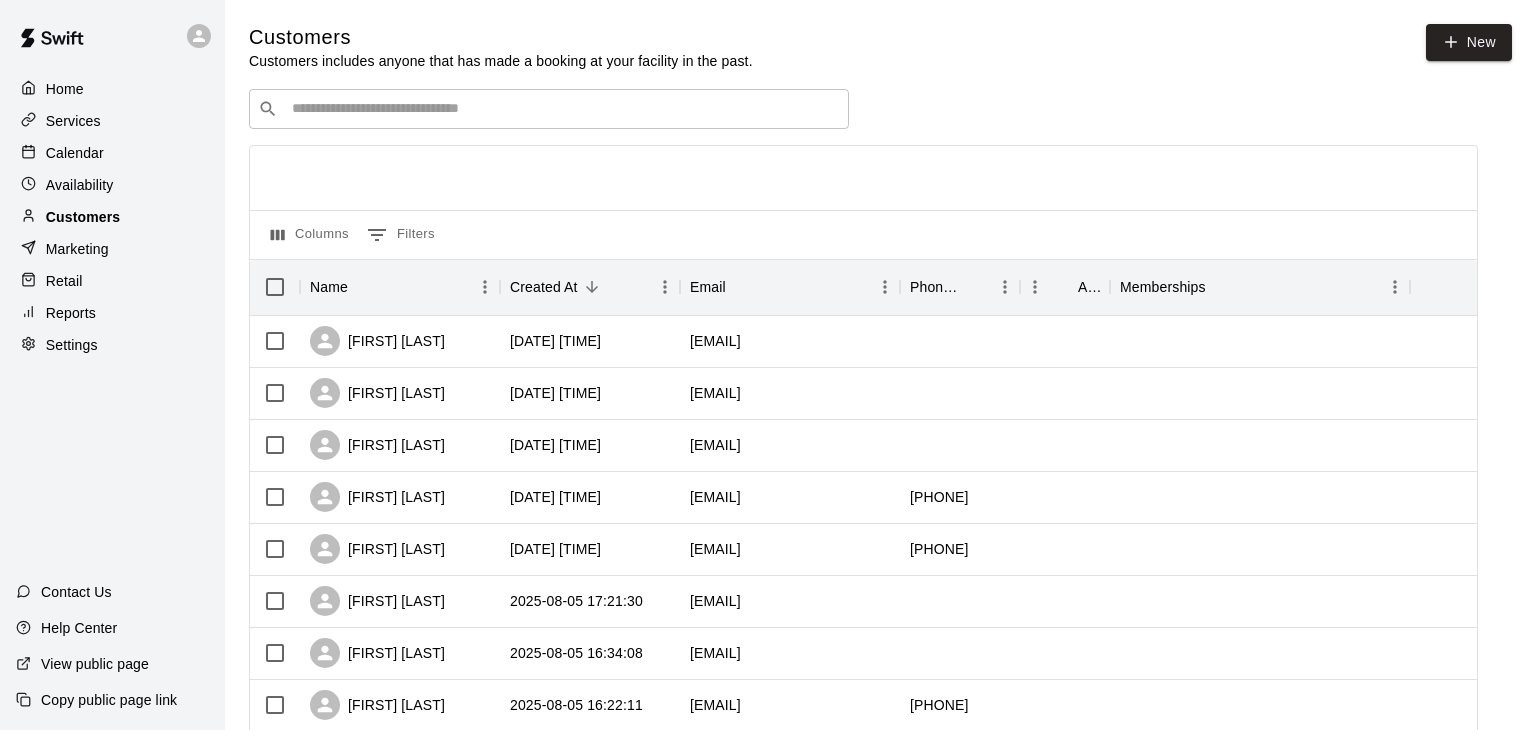 click on "Customers" at bounding box center (83, 217) 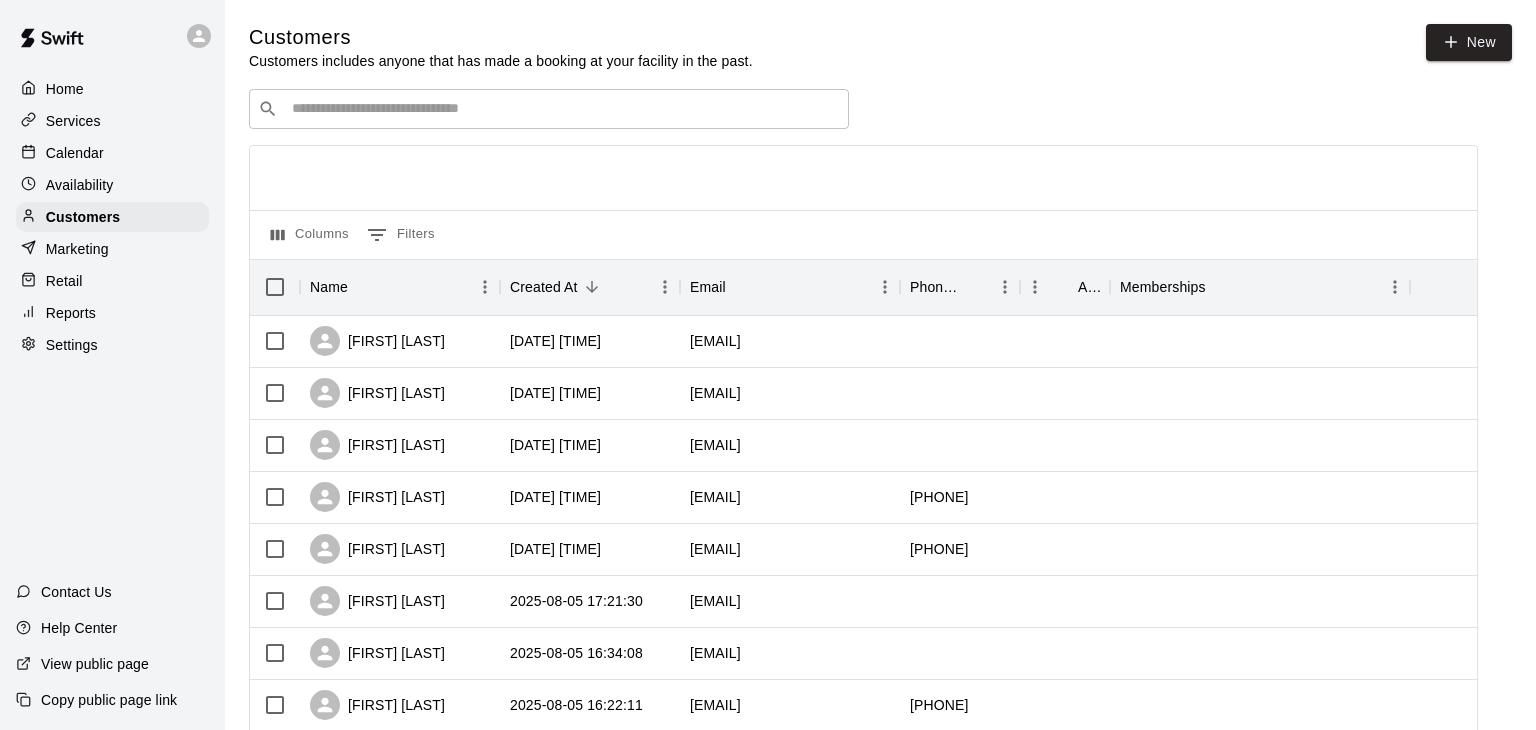click on "Calendar" at bounding box center [75, 153] 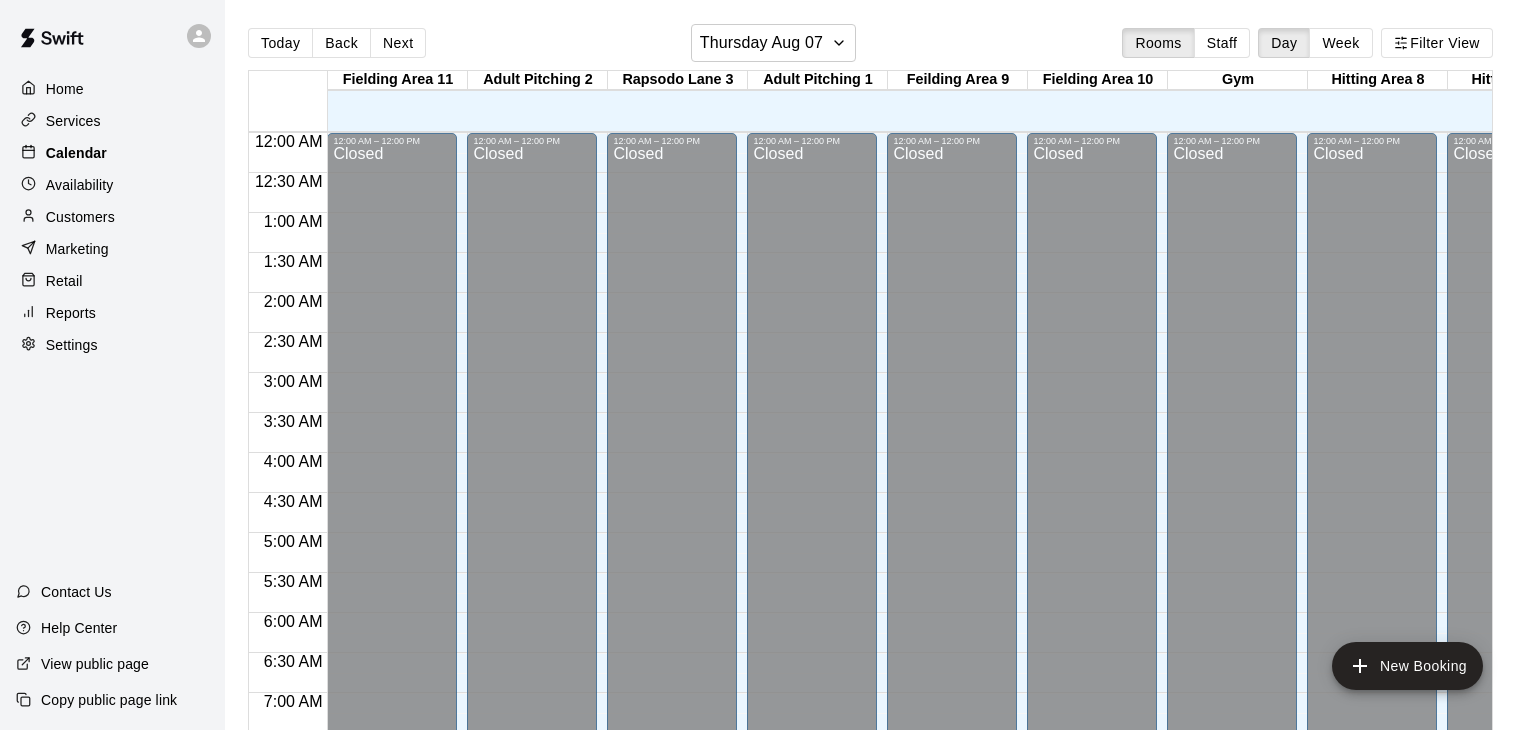 scroll, scrollTop: 816, scrollLeft: 0, axis: vertical 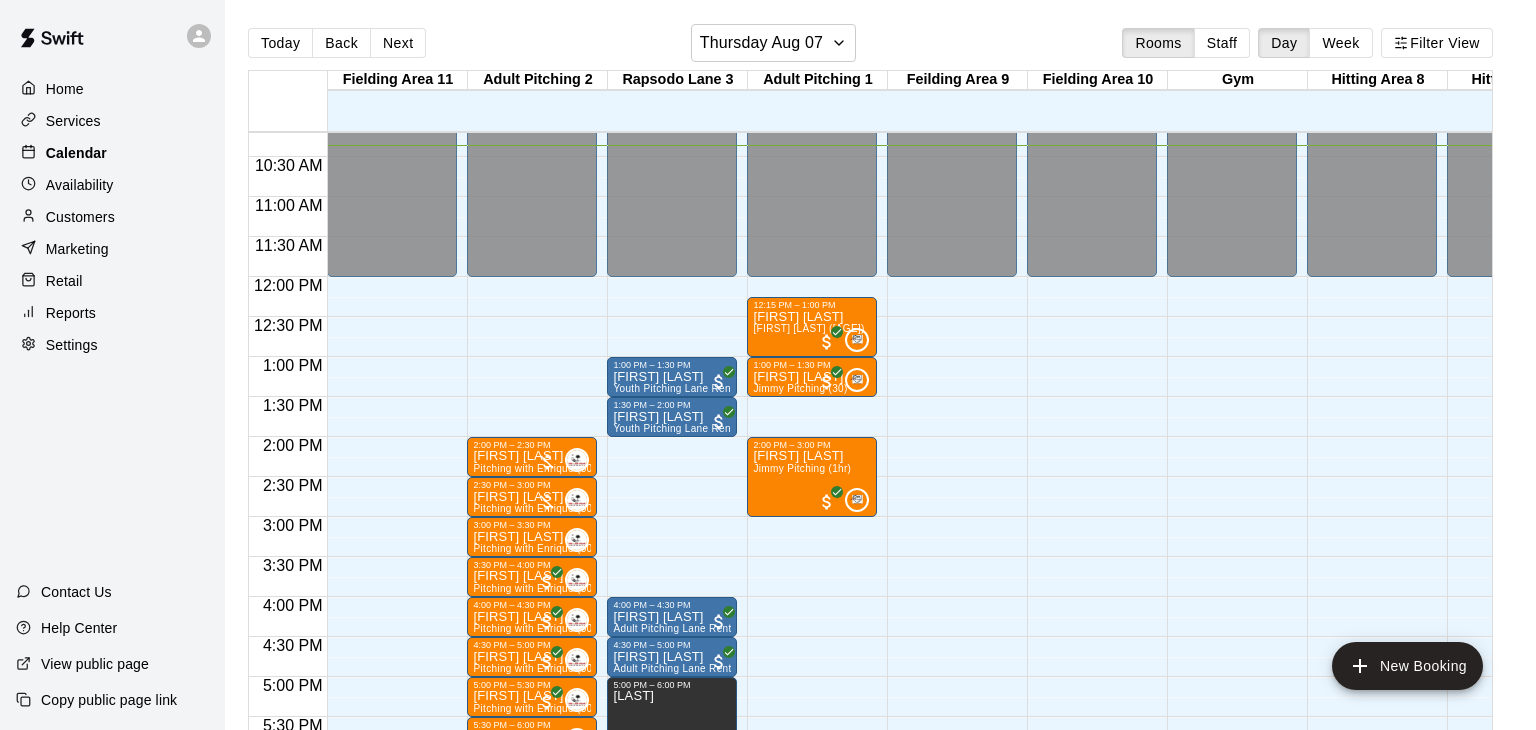 click on "Calendar" at bounding box center [76, 153] 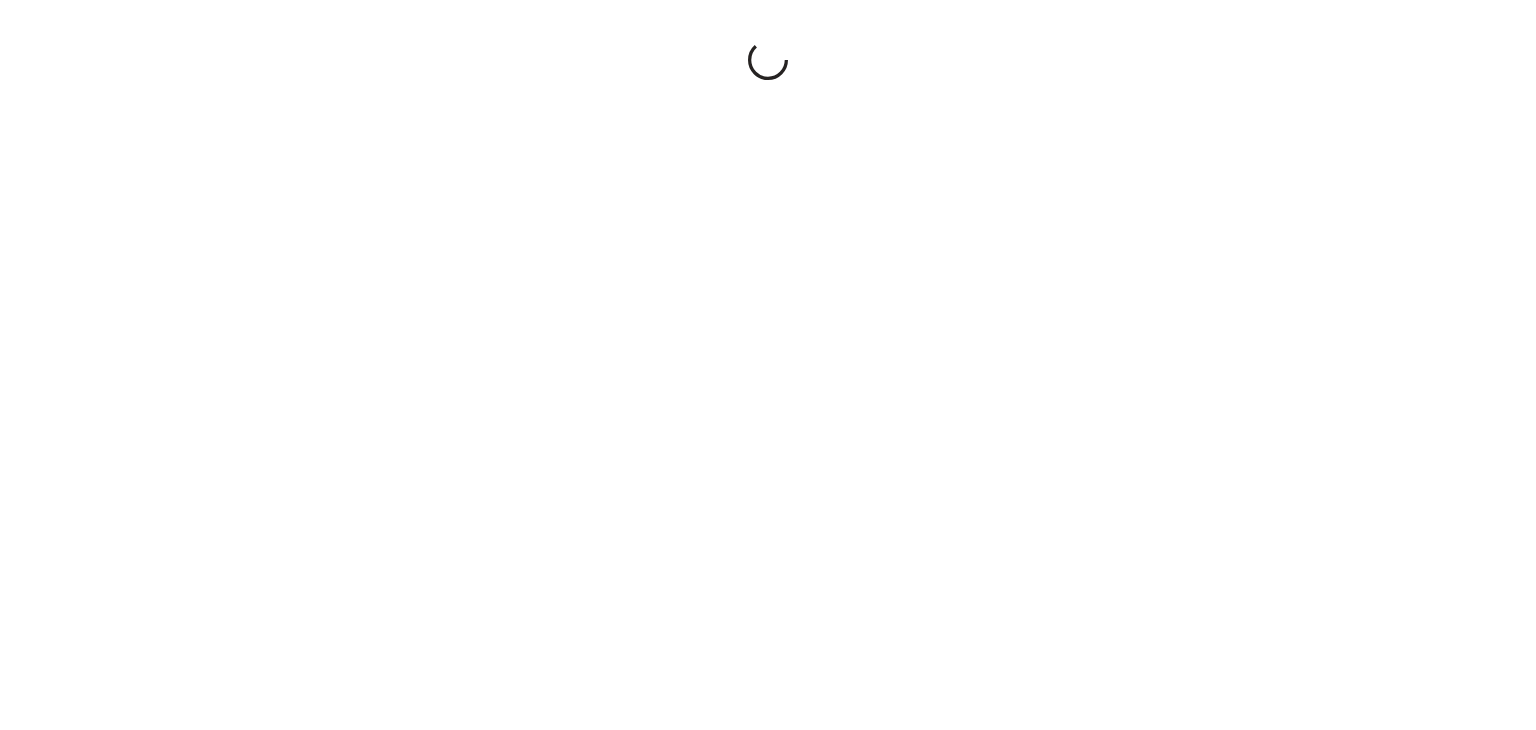 scroll, scrollTop: 0, scrollLeft: 0, axis: both 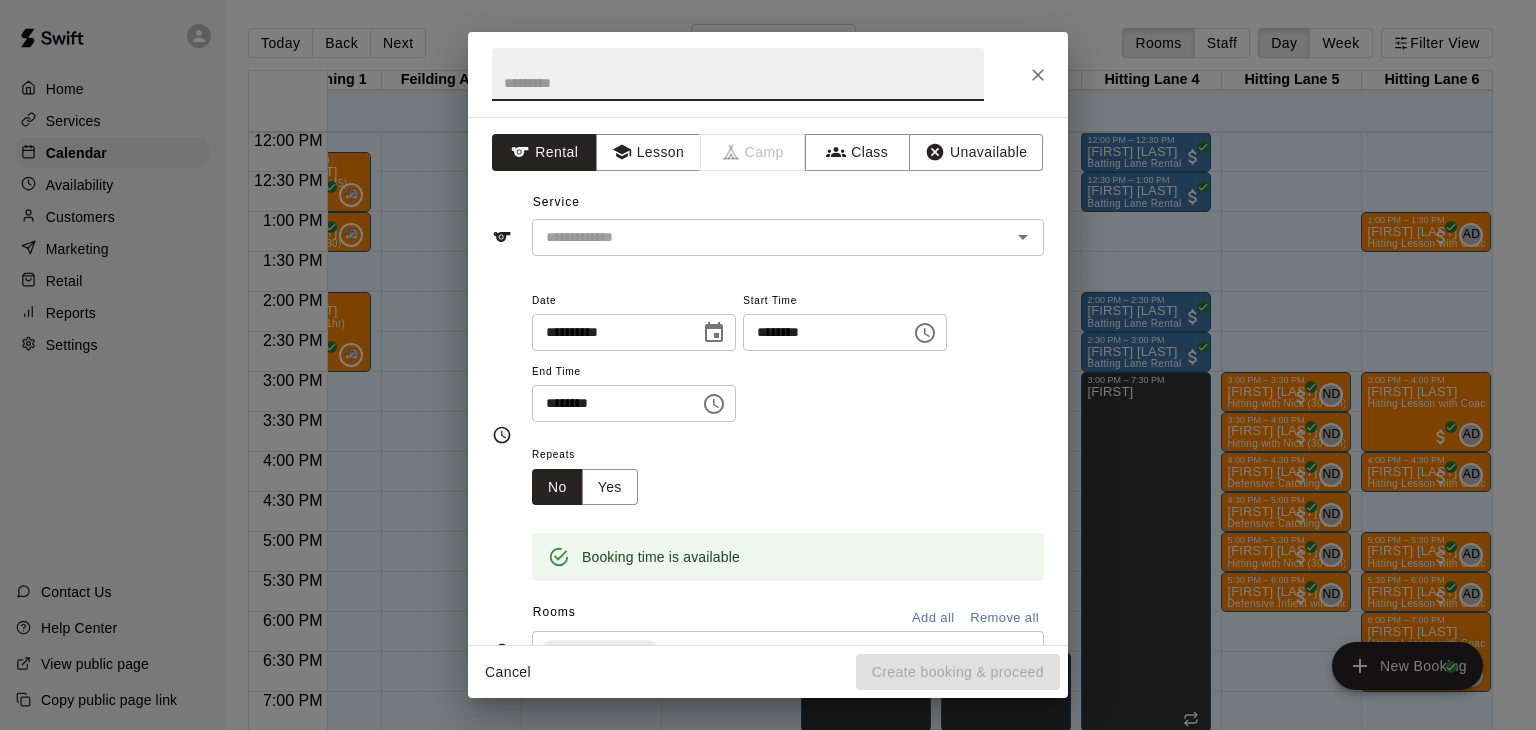 click at bounding box center [1038, 75] 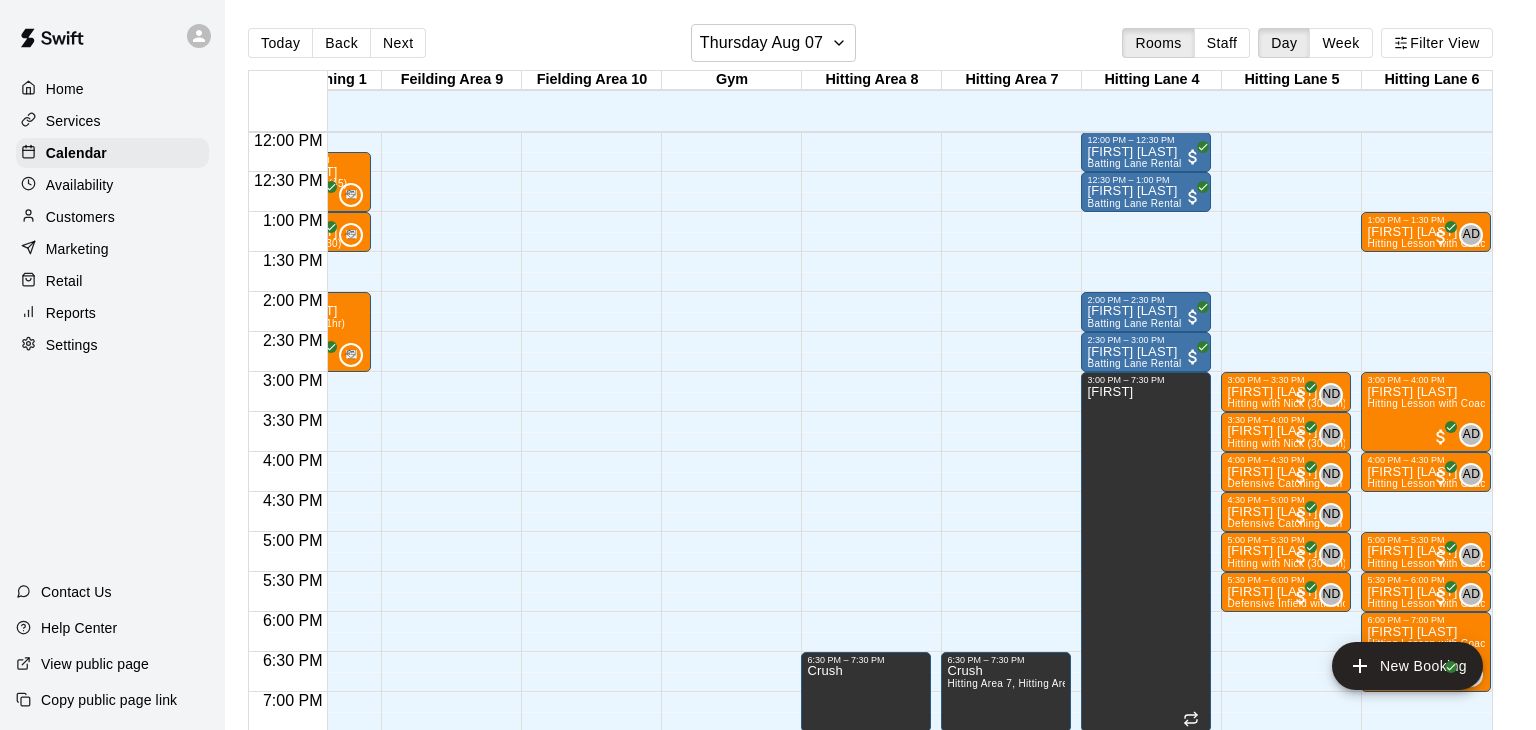 click 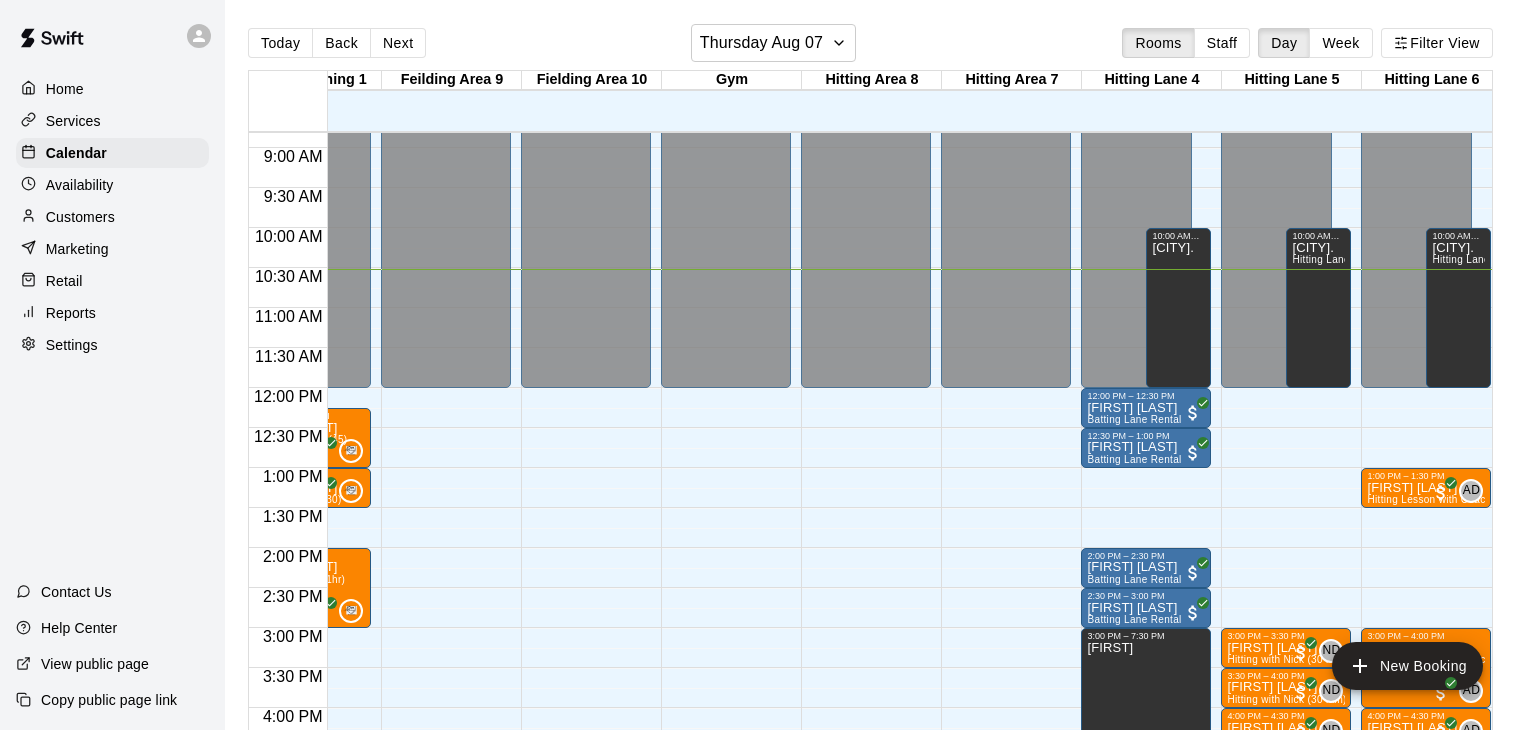 scroll, scrollTop: 702, scrollLeft: 506, axis: both 